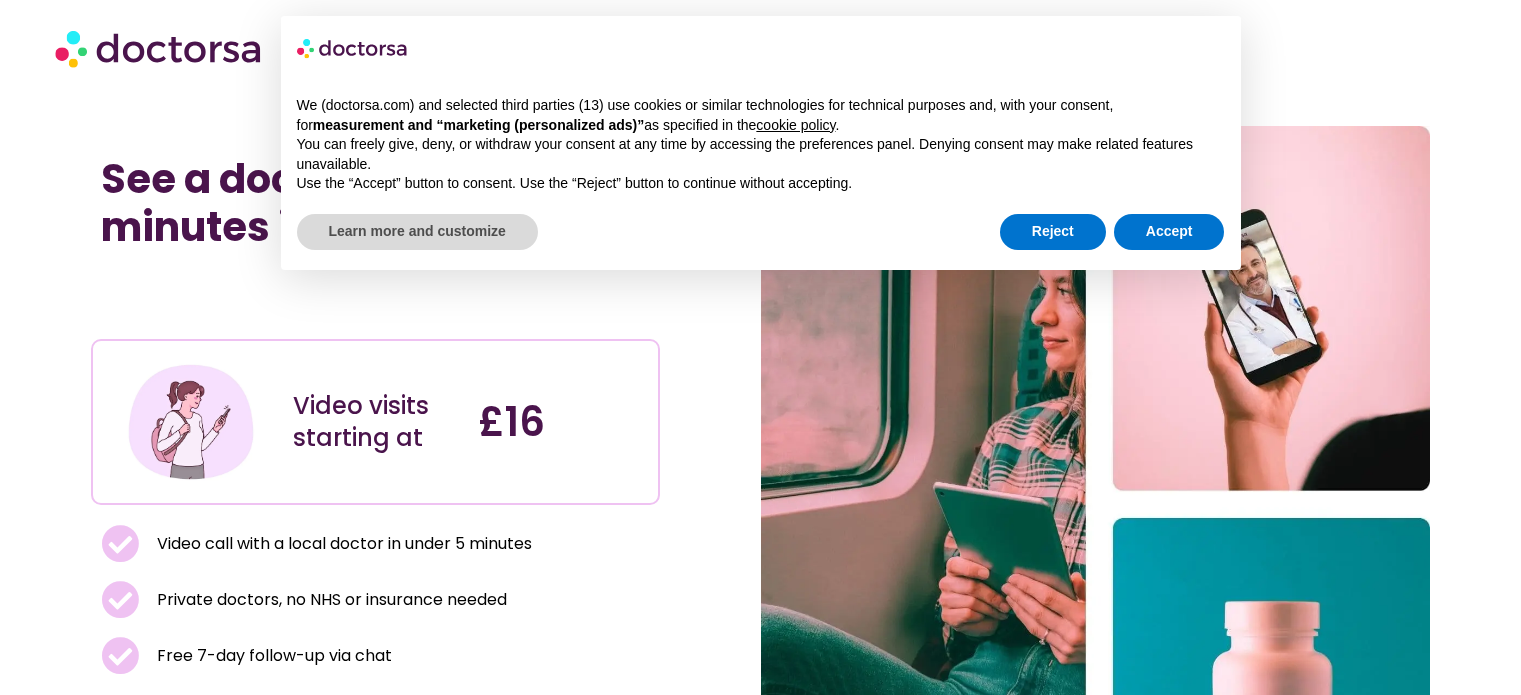scroll, scrollTop: 0, scrollLeft: 0, axis: both 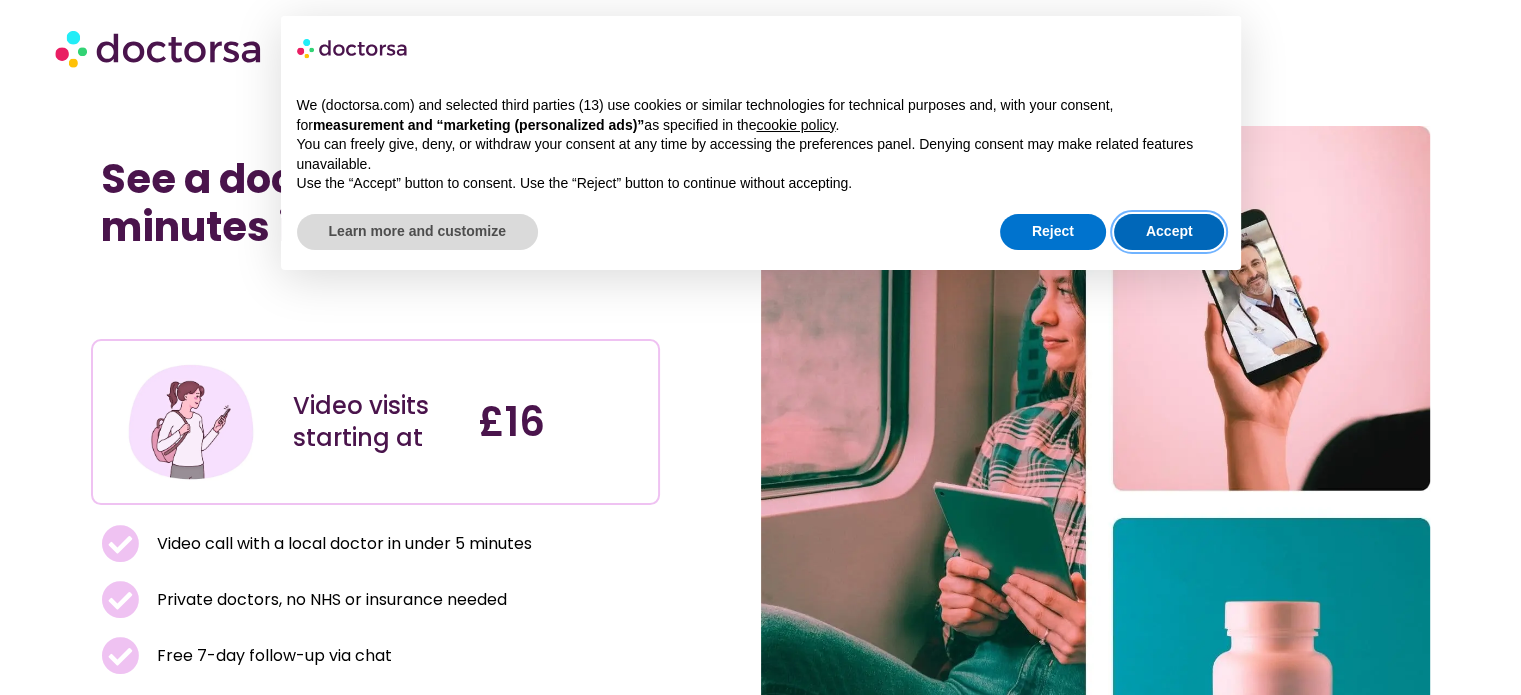 click on "Accept" at bounding box center [1169, 232] 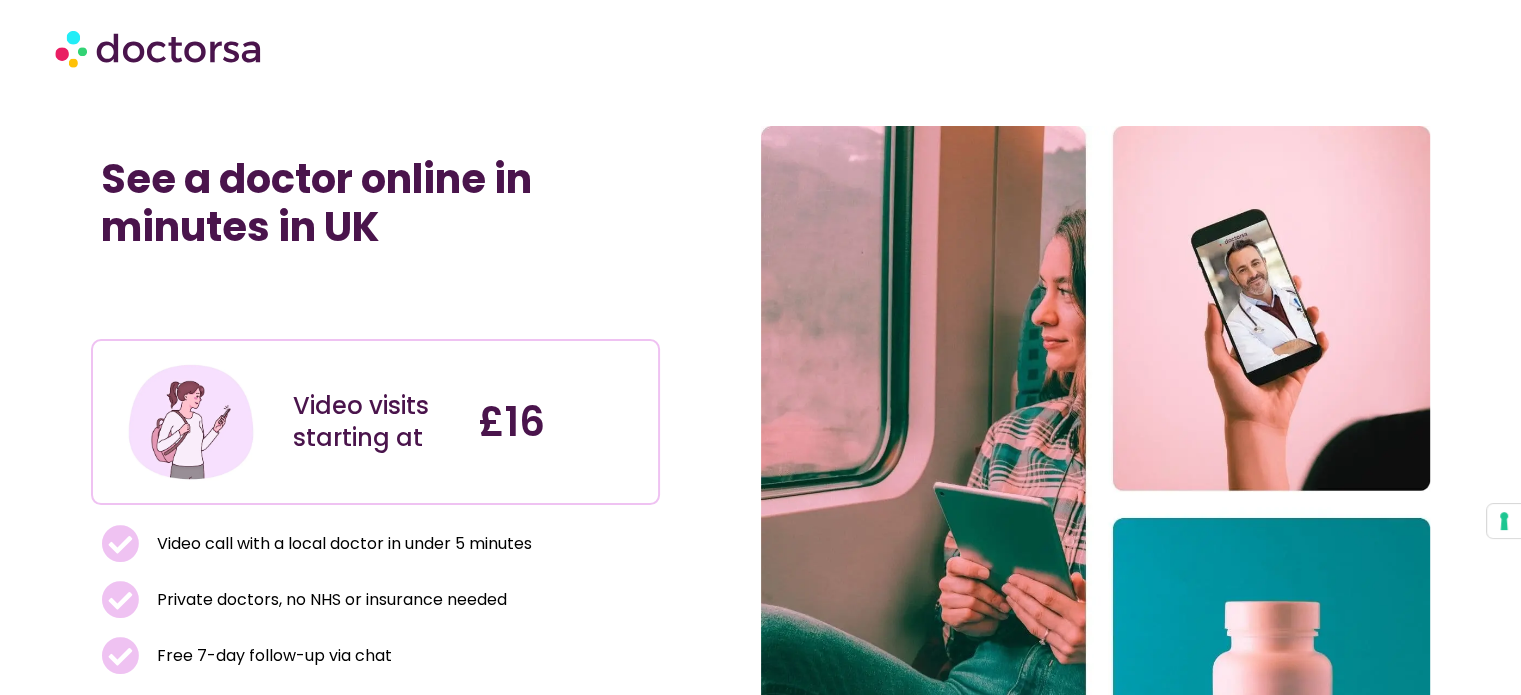 scroll, scrollTop: 296, scrollLeft: 0, axis: vertical 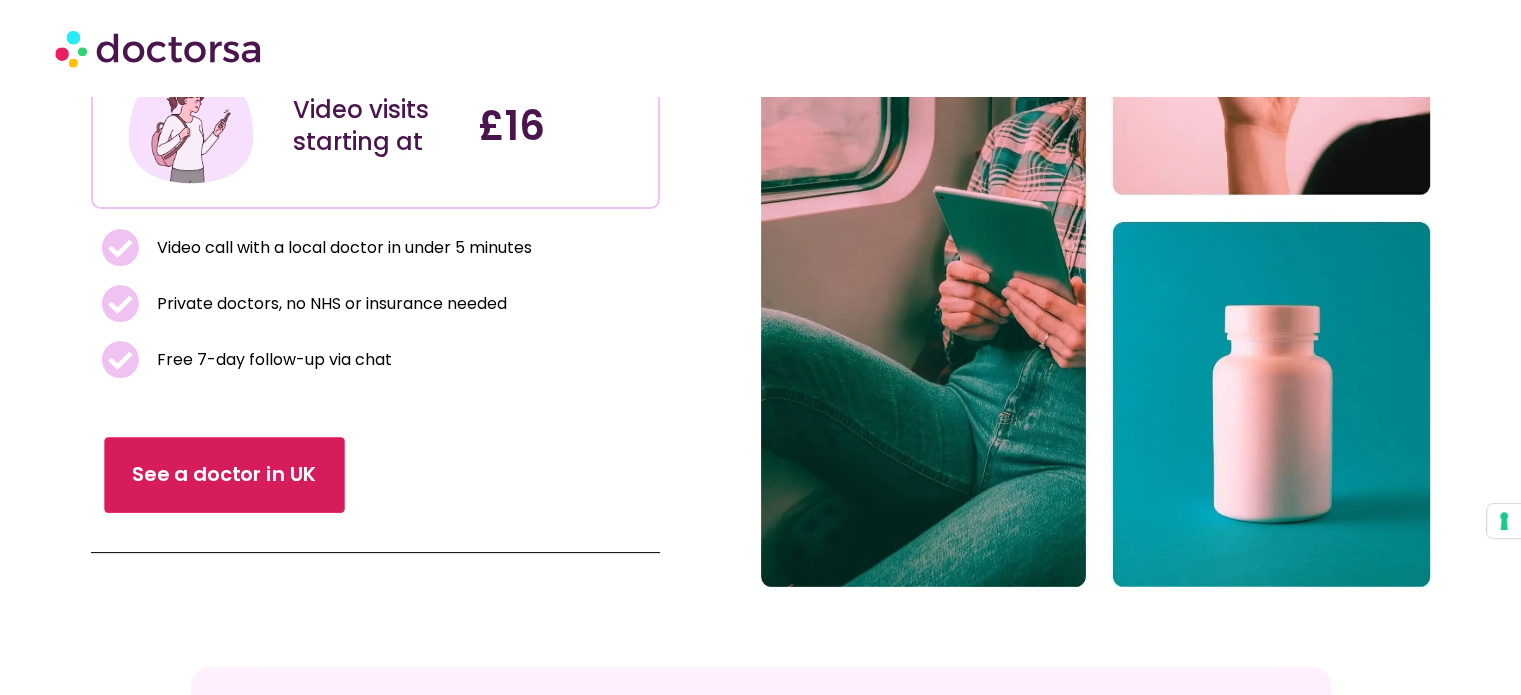 click on "See a doctor in UK" at bounding box center [225, 475] 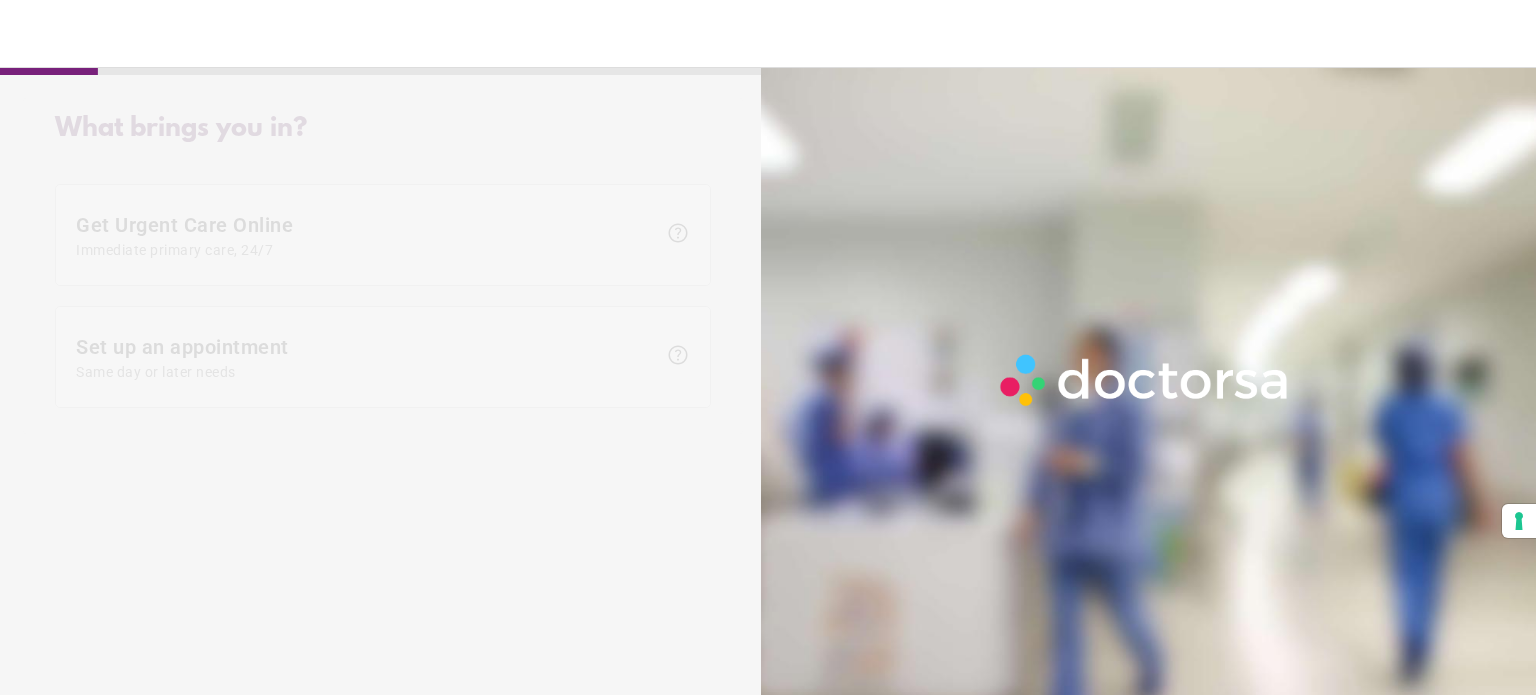 scroll, scrollTop: 0, scrollLeft: 0, axis: both 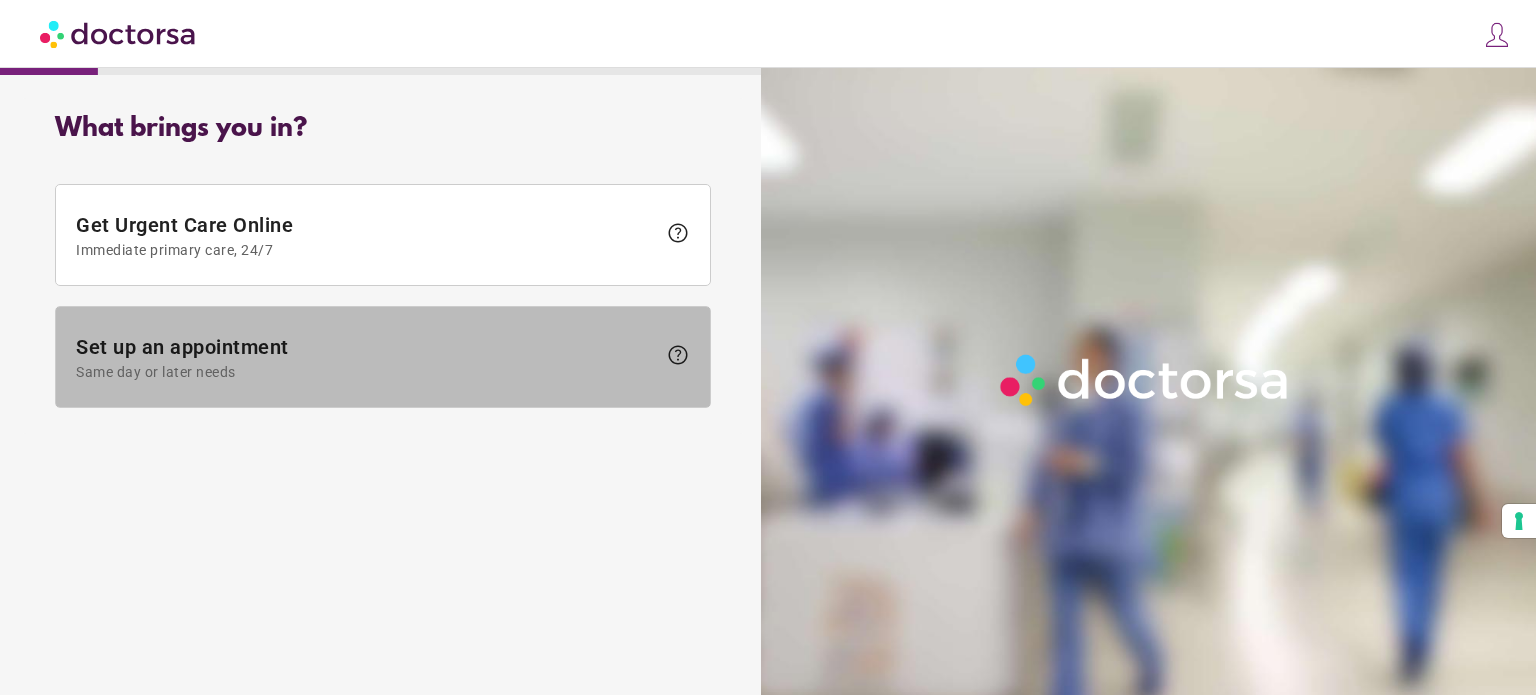 click on "Set up an appointment
Same day or later needs" at bounding box center (366, 357) 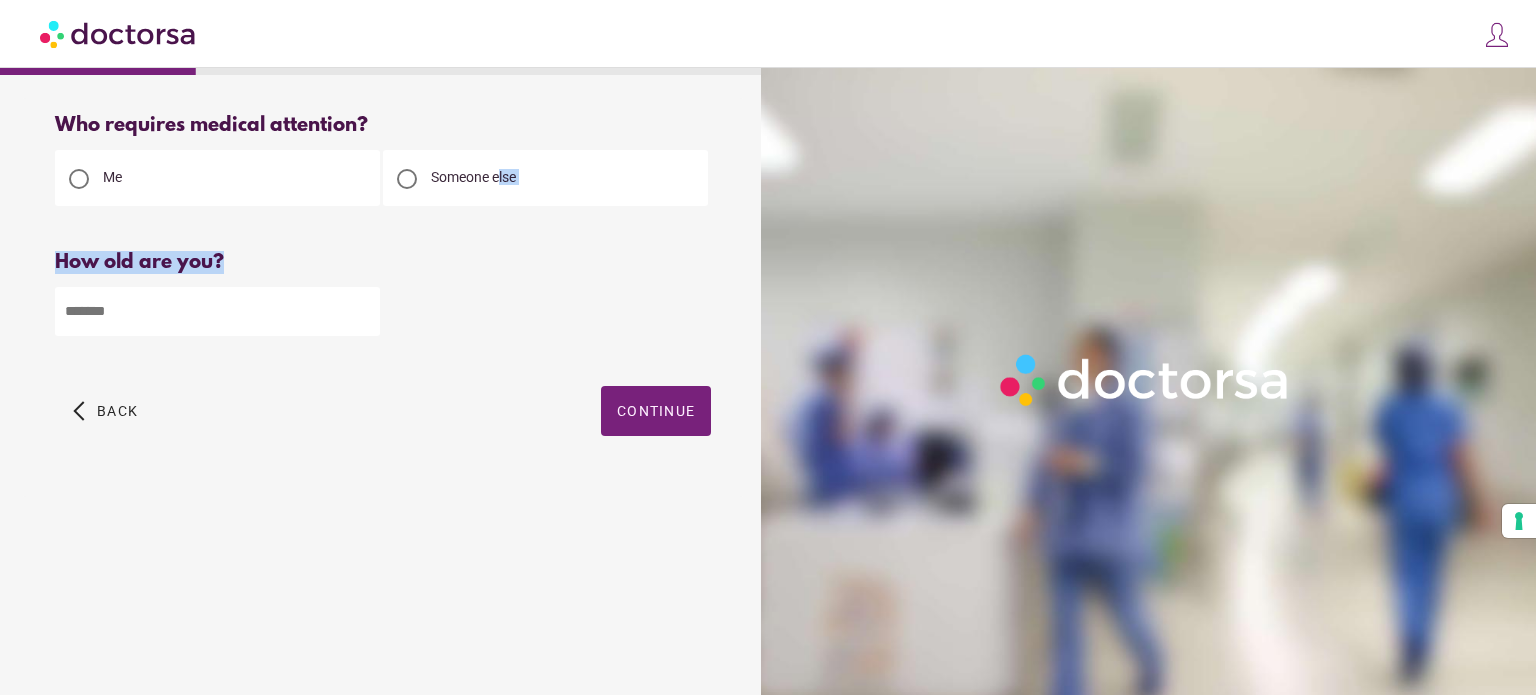 drag, startPoint x: 501, startPoint y: 169, endPoint x: 247, endPoint y: 289, distance: 280.91992 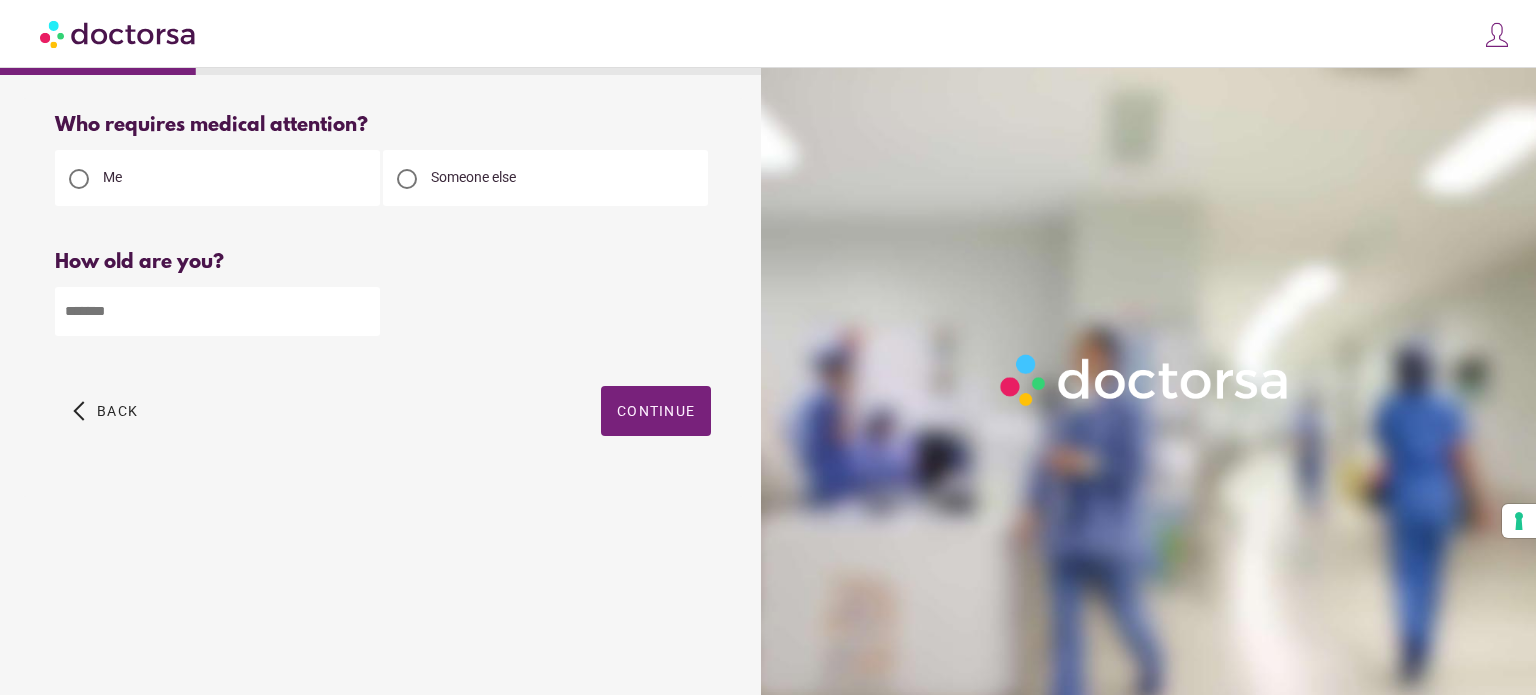 click at bounding box center [217, 311] 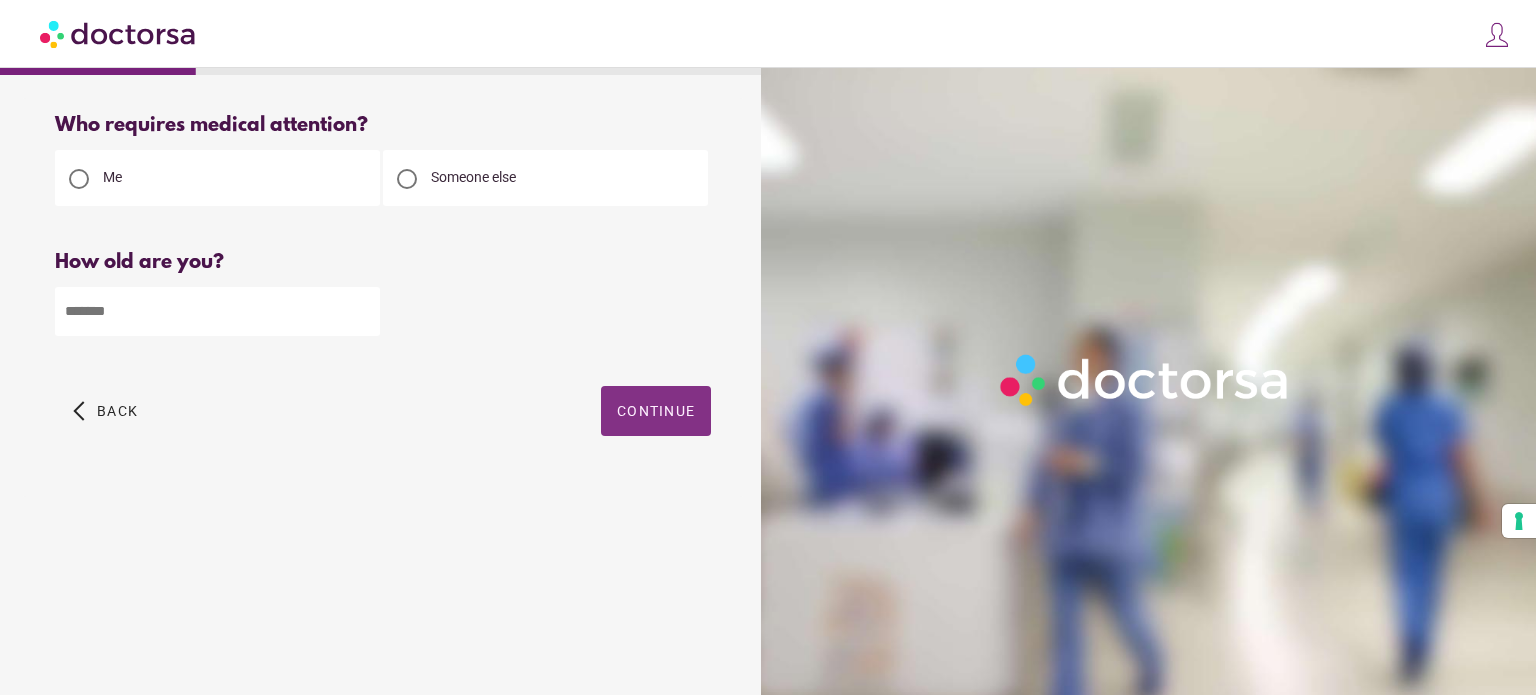 type on "**" 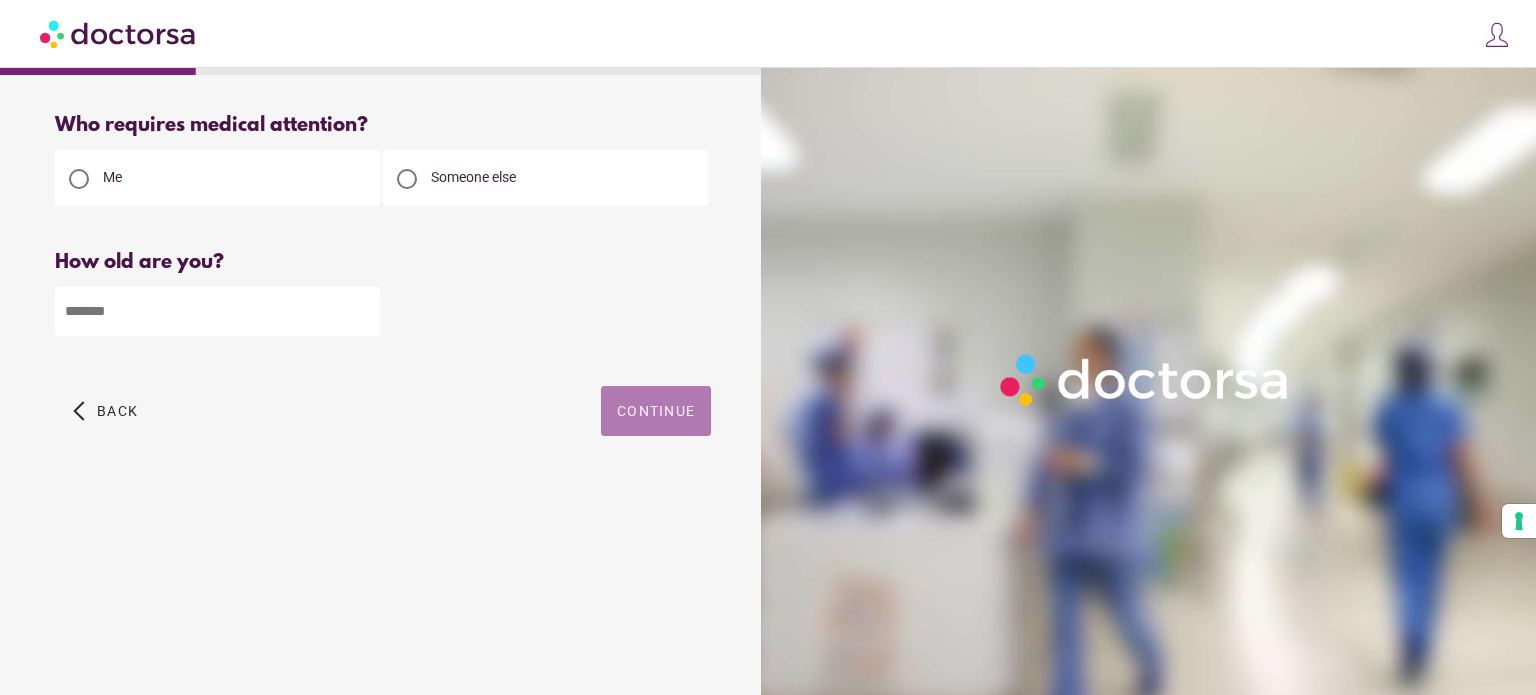 click at bounding box center (656, 411) 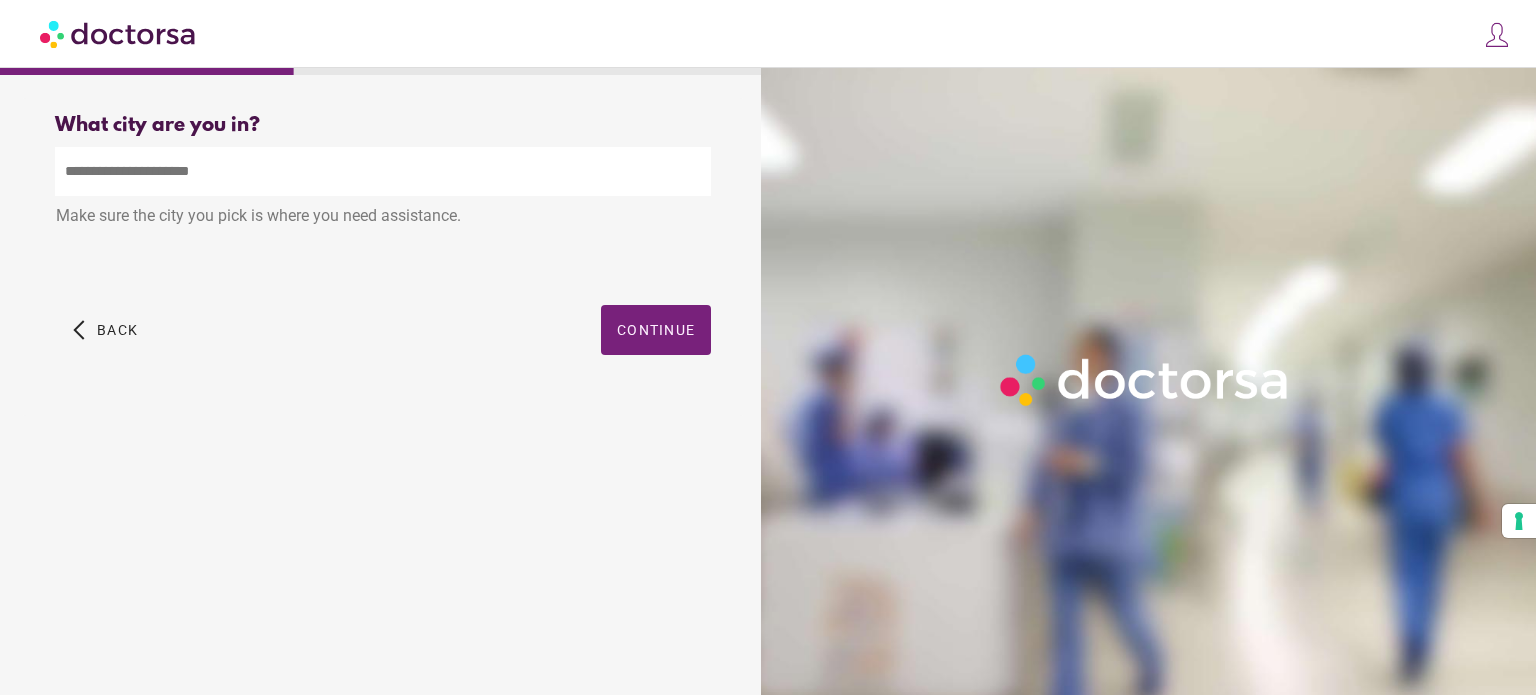 click at bounding box center (383, 171) 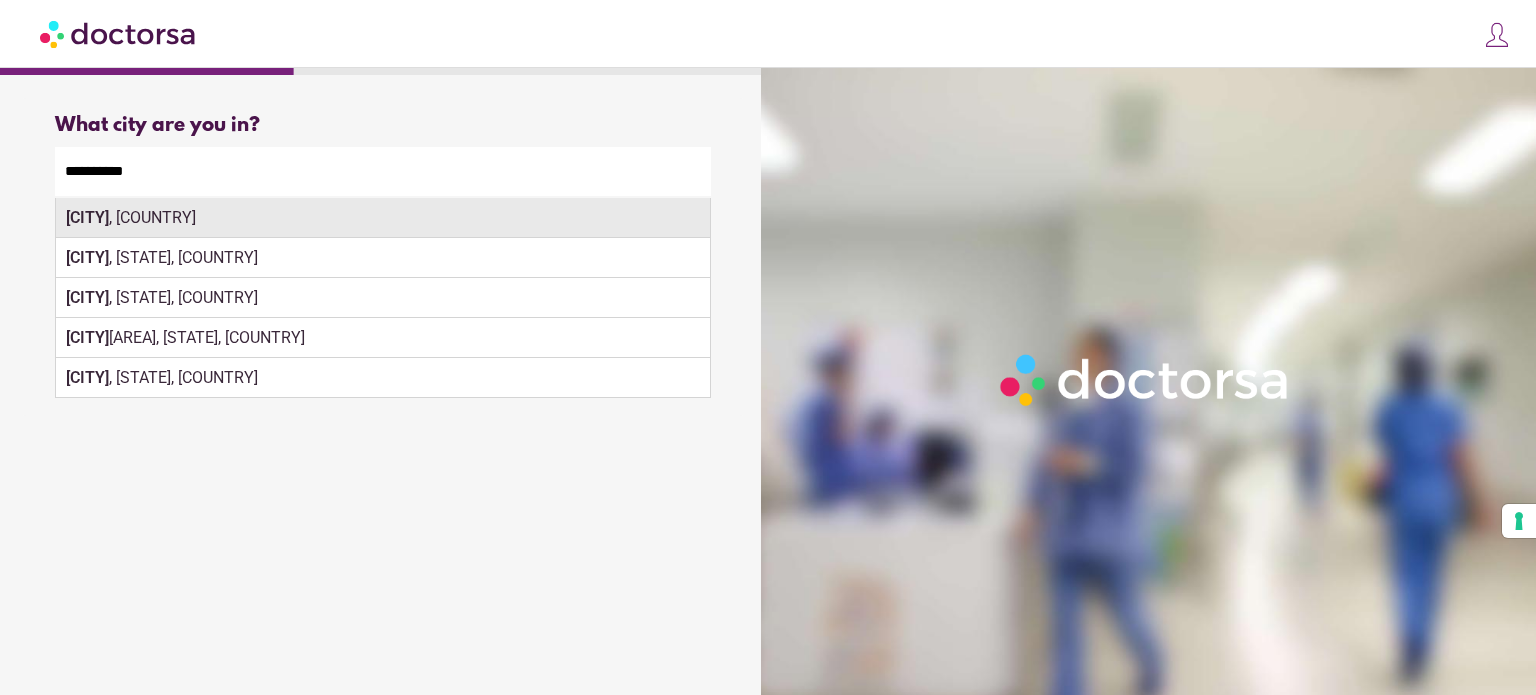 click on "[CITY] , [COUNTRY]" at bounding box center (383, 218) 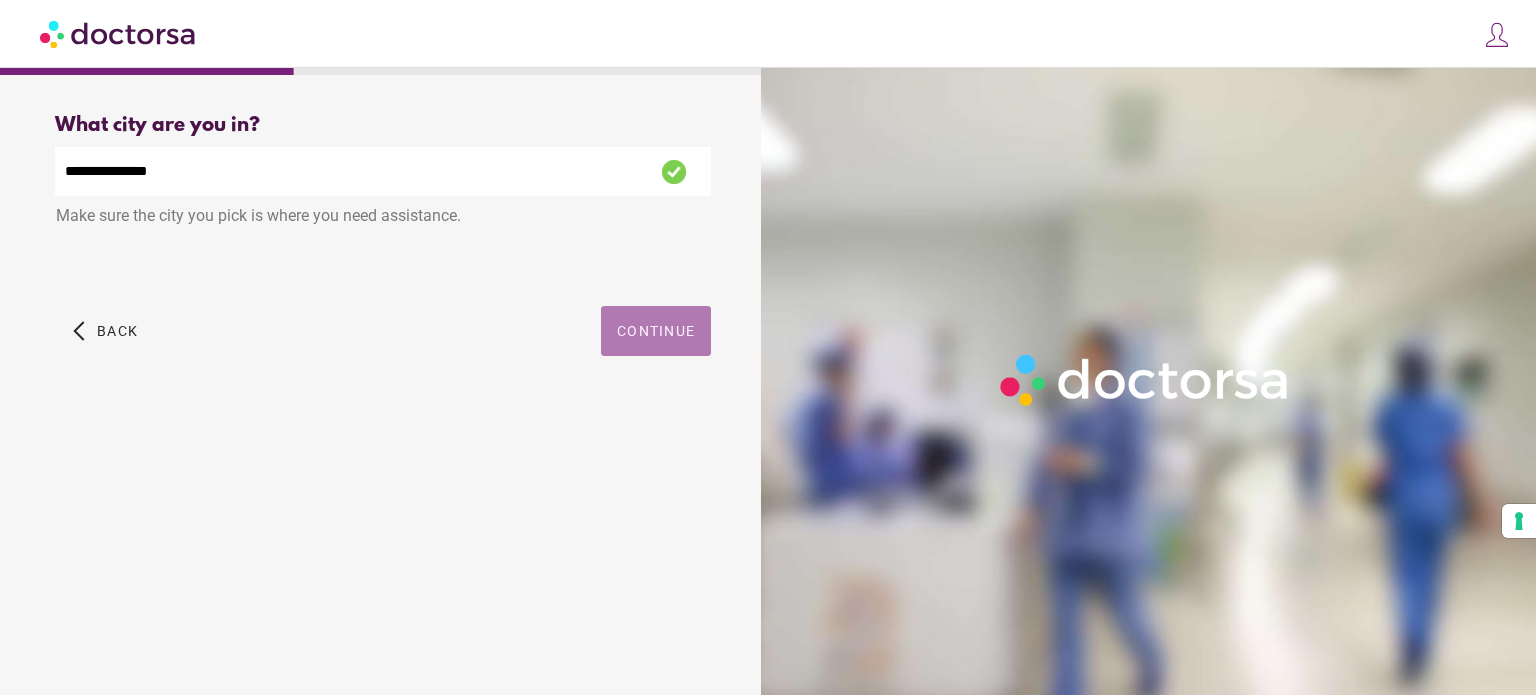 click at bounding box center [656, 331] 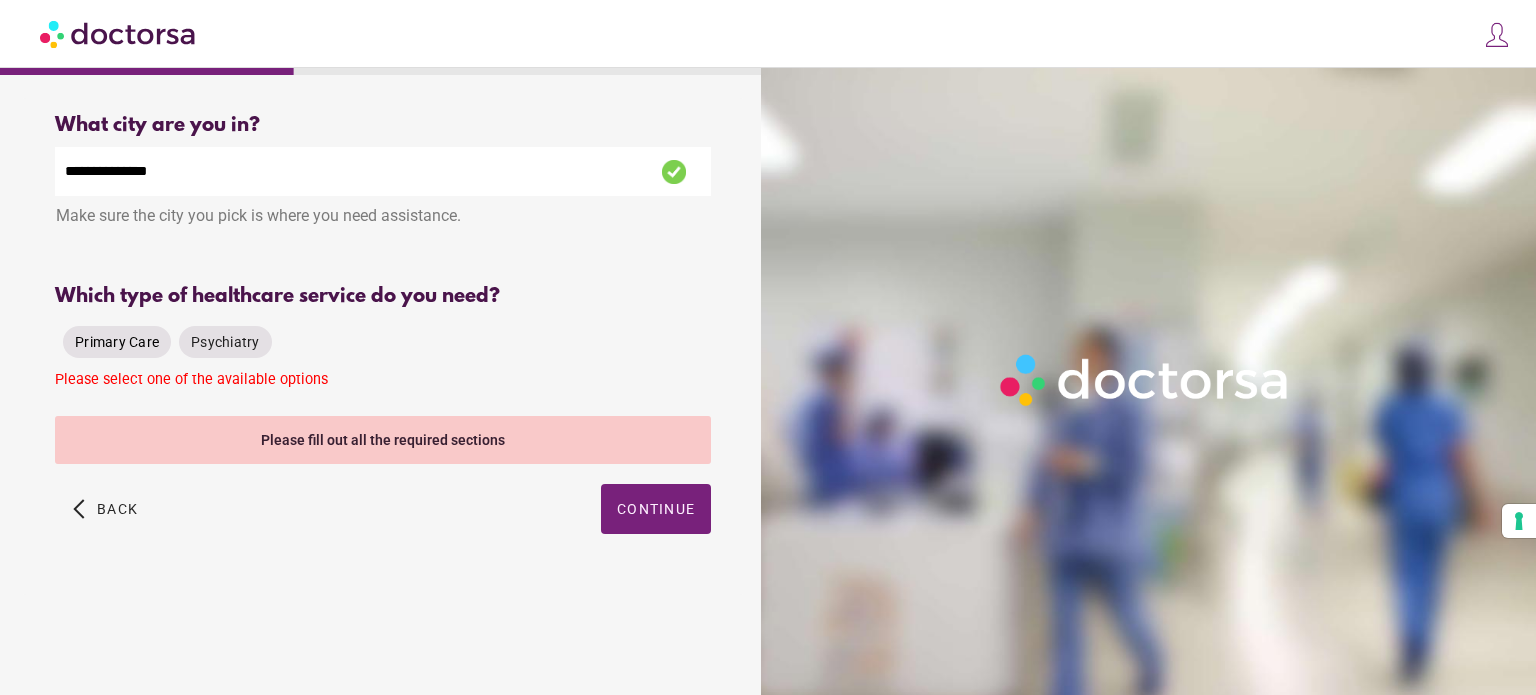 click on "Primary Care" at bounding box center [117, 342] 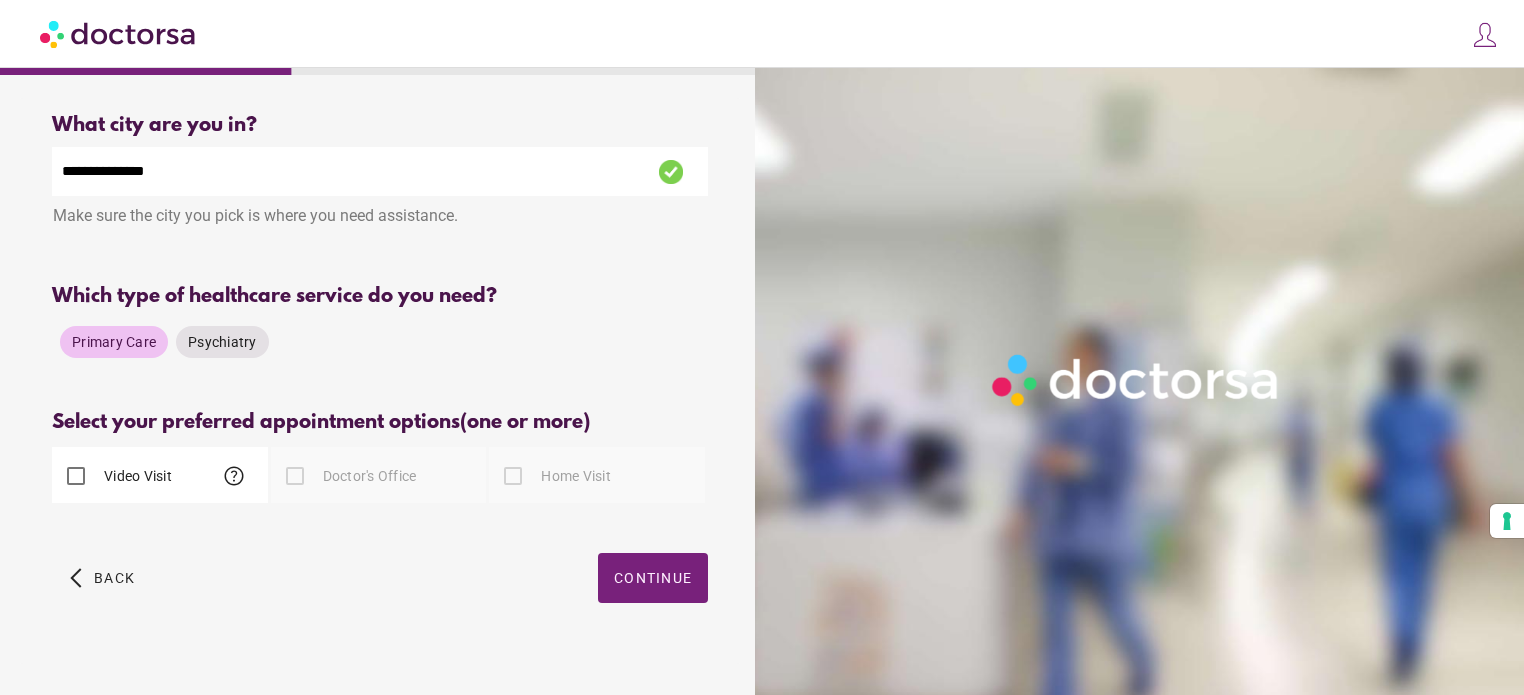 click on "Video Visit" at bounding box center (136, 476) 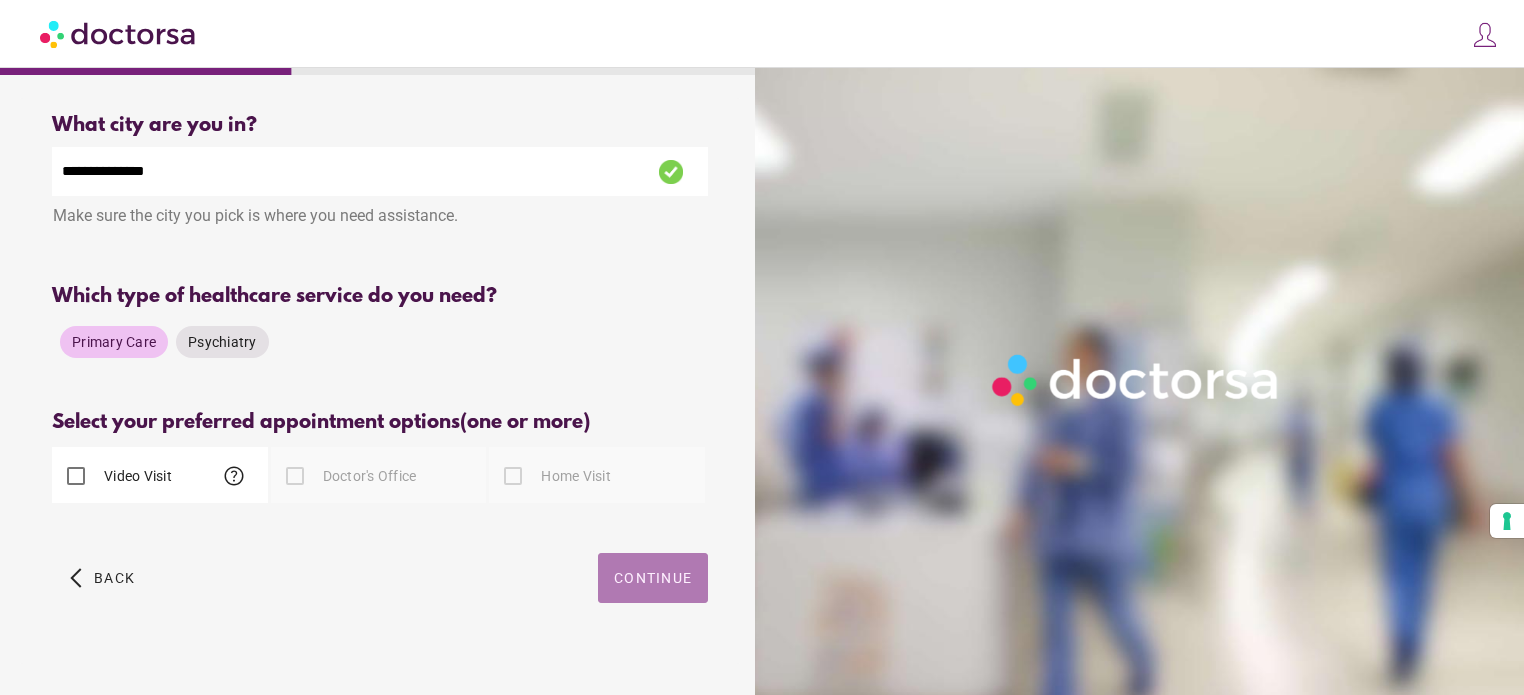 click at bounding box center [653, 578] 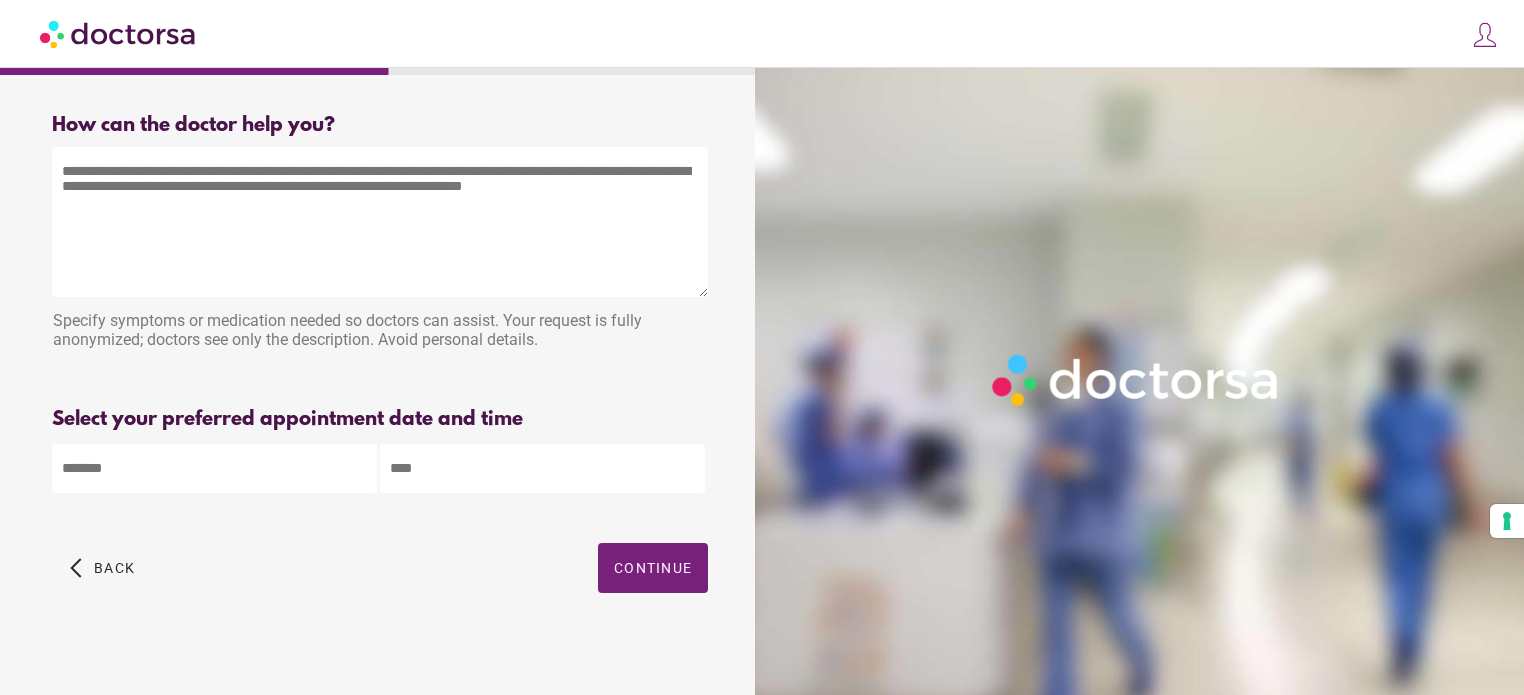 click at bounding box center (380, 222) 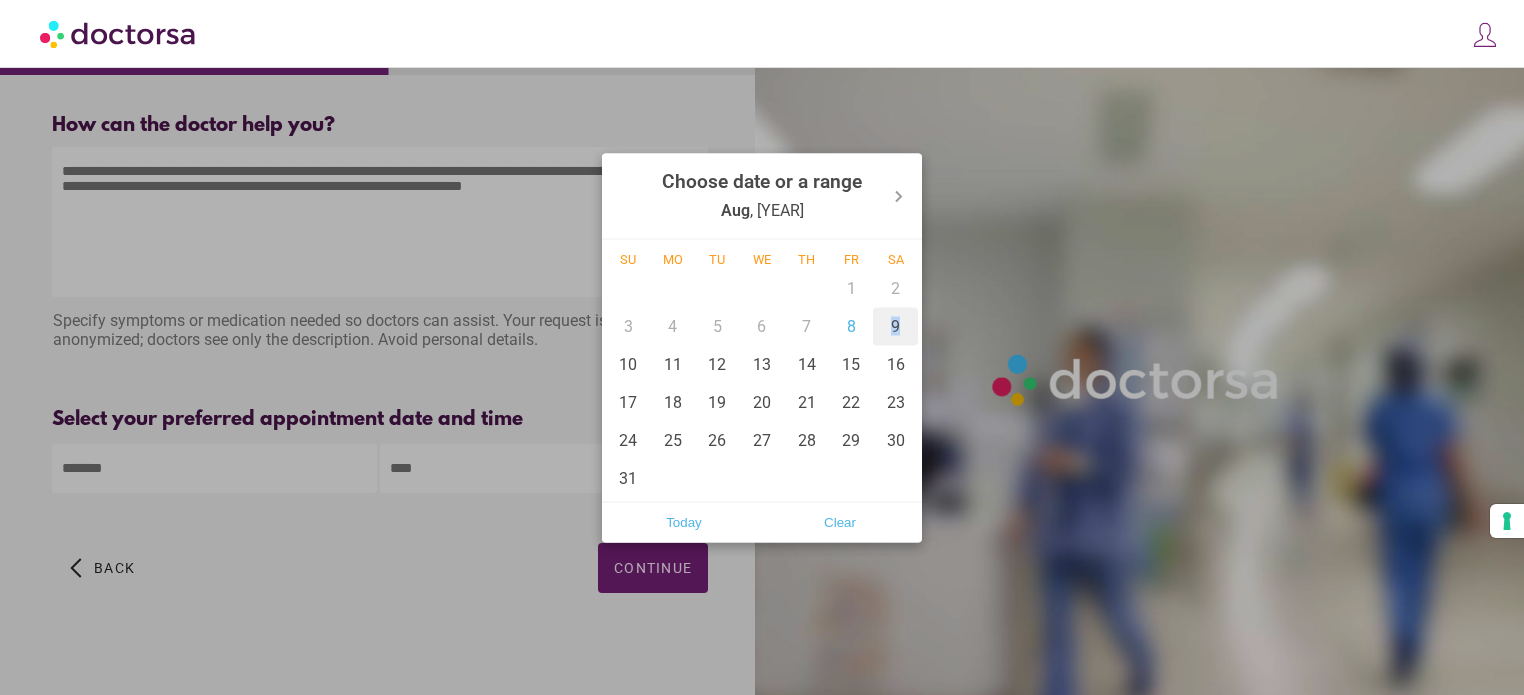 drag, startPoint x: 852, startPoint y: 326, endPoint x: 905, endPoint y: 332, distance: 53.338543 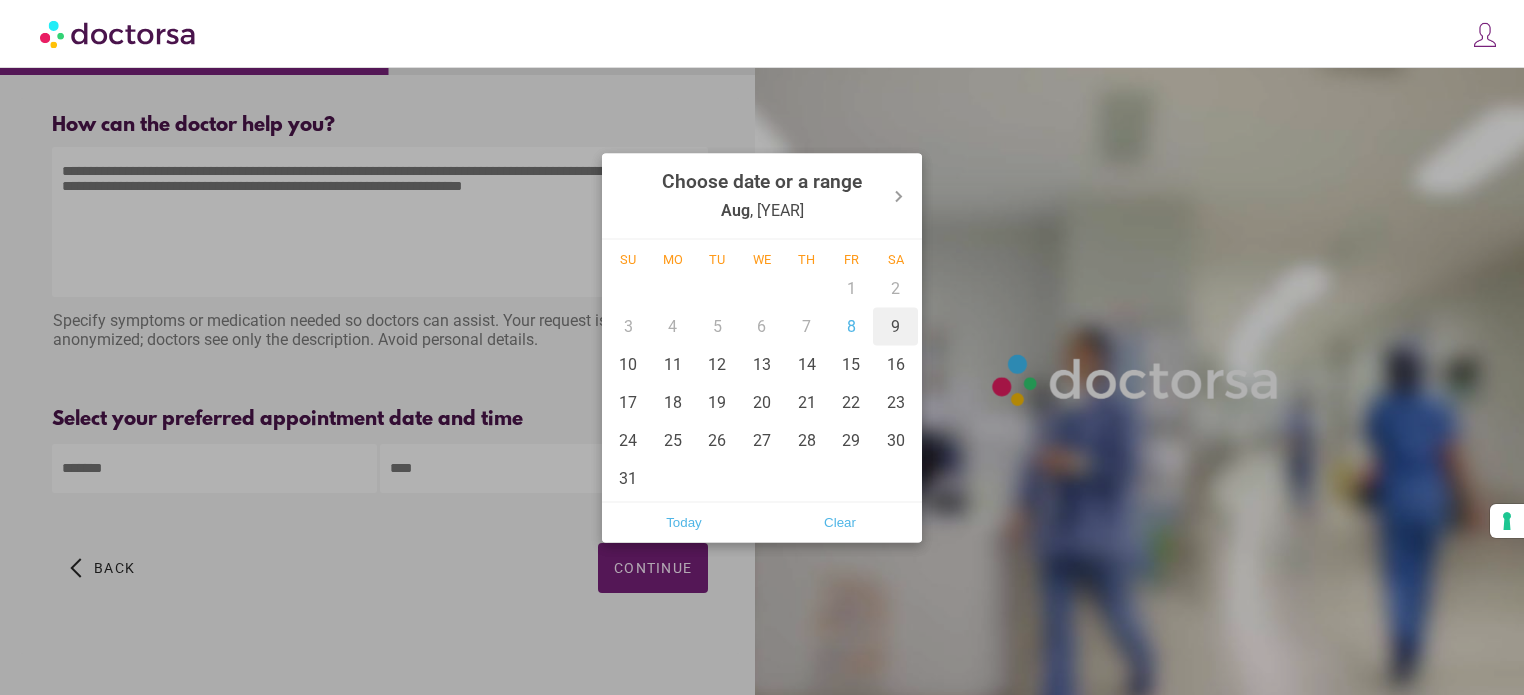 click on "9" at bounding box center [895, 326] 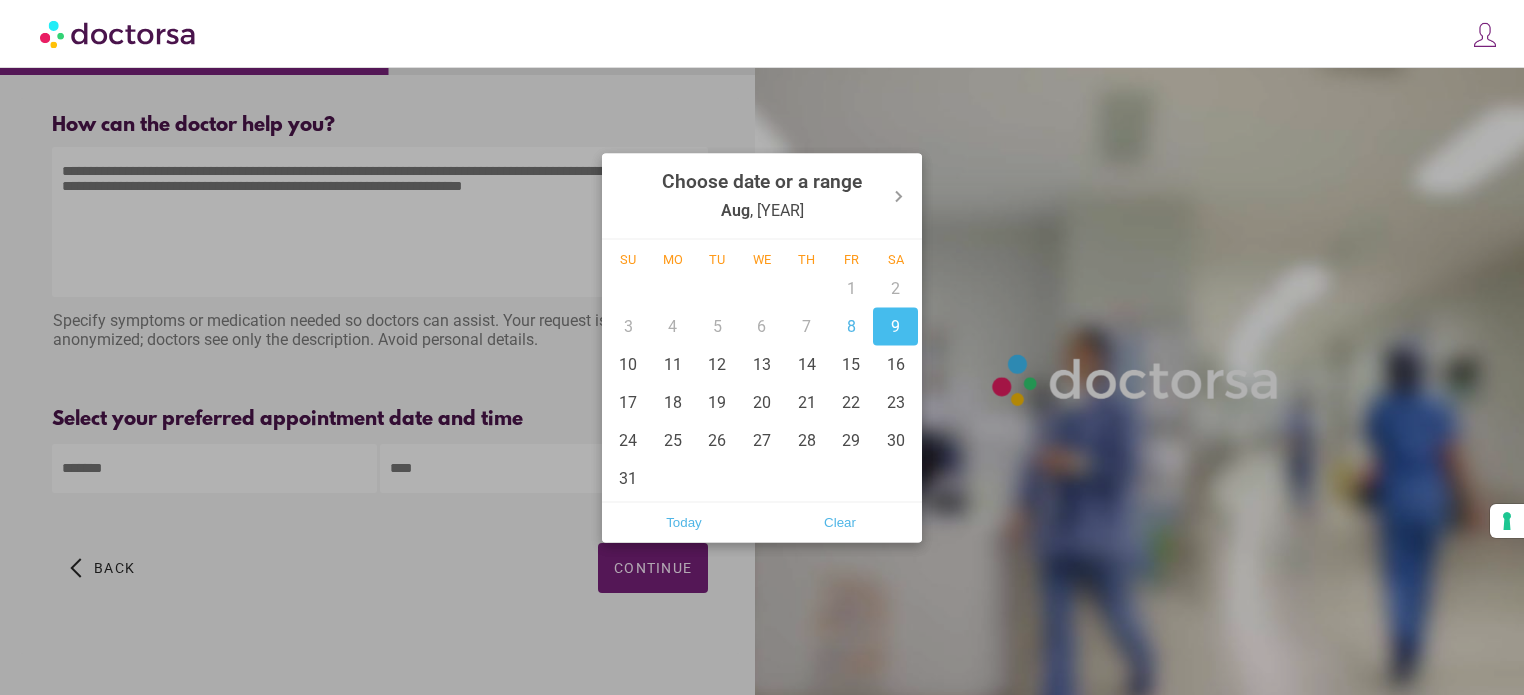 type on "******" 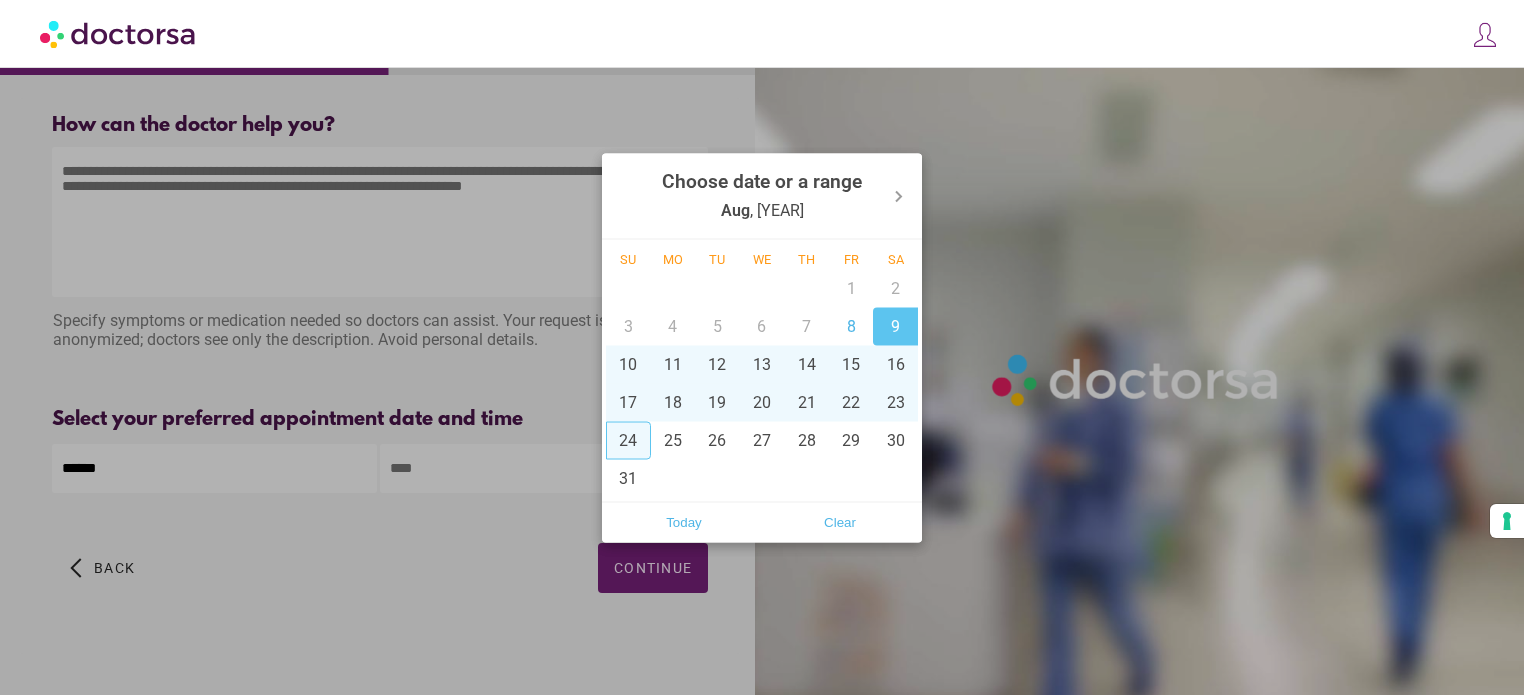 click at bounding box center (762, 347) 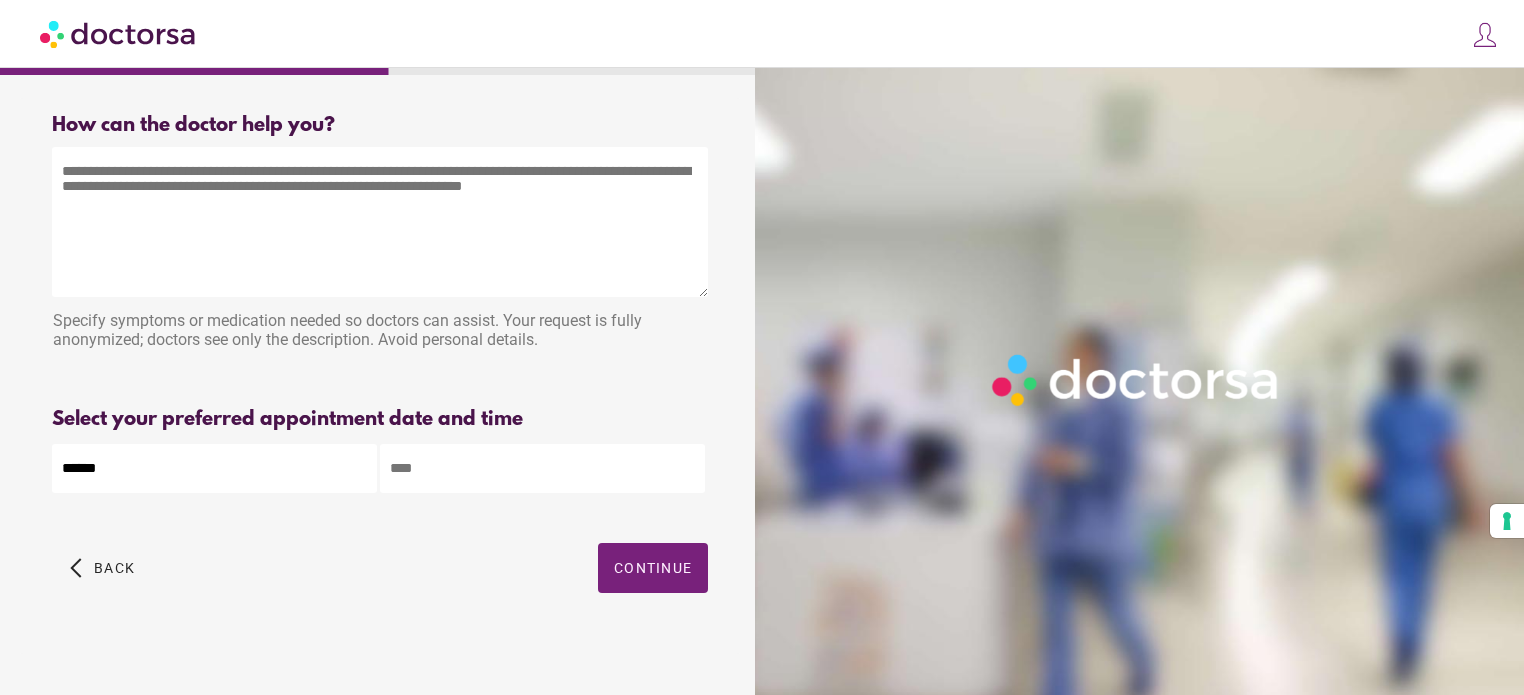 click at bounding box center (0, 0) 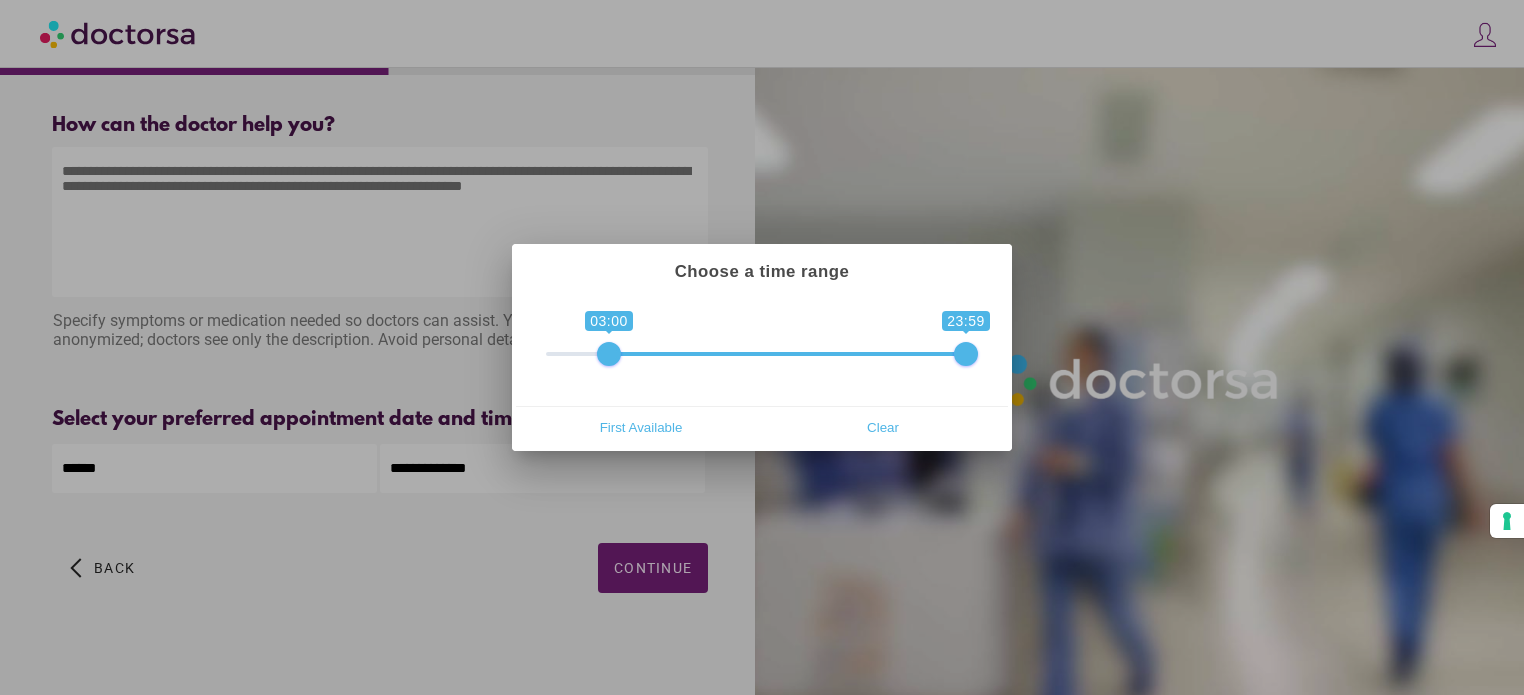 drag, startPoint x: 554, startPoint y: 351, endPoint x: 616, endPoint y: 359, distance: 62.514 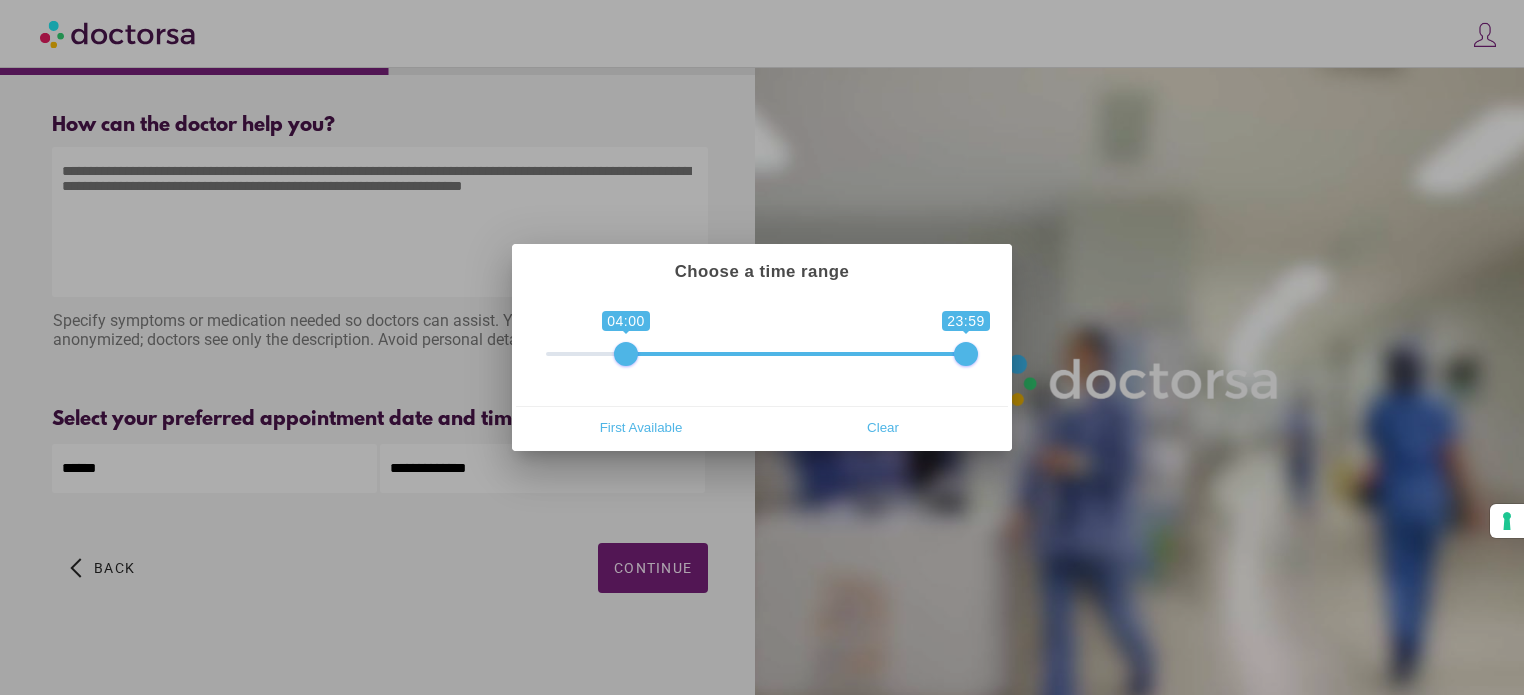 click on "[AVAILABILITY]
Clear" at bounding box center [762, 426] 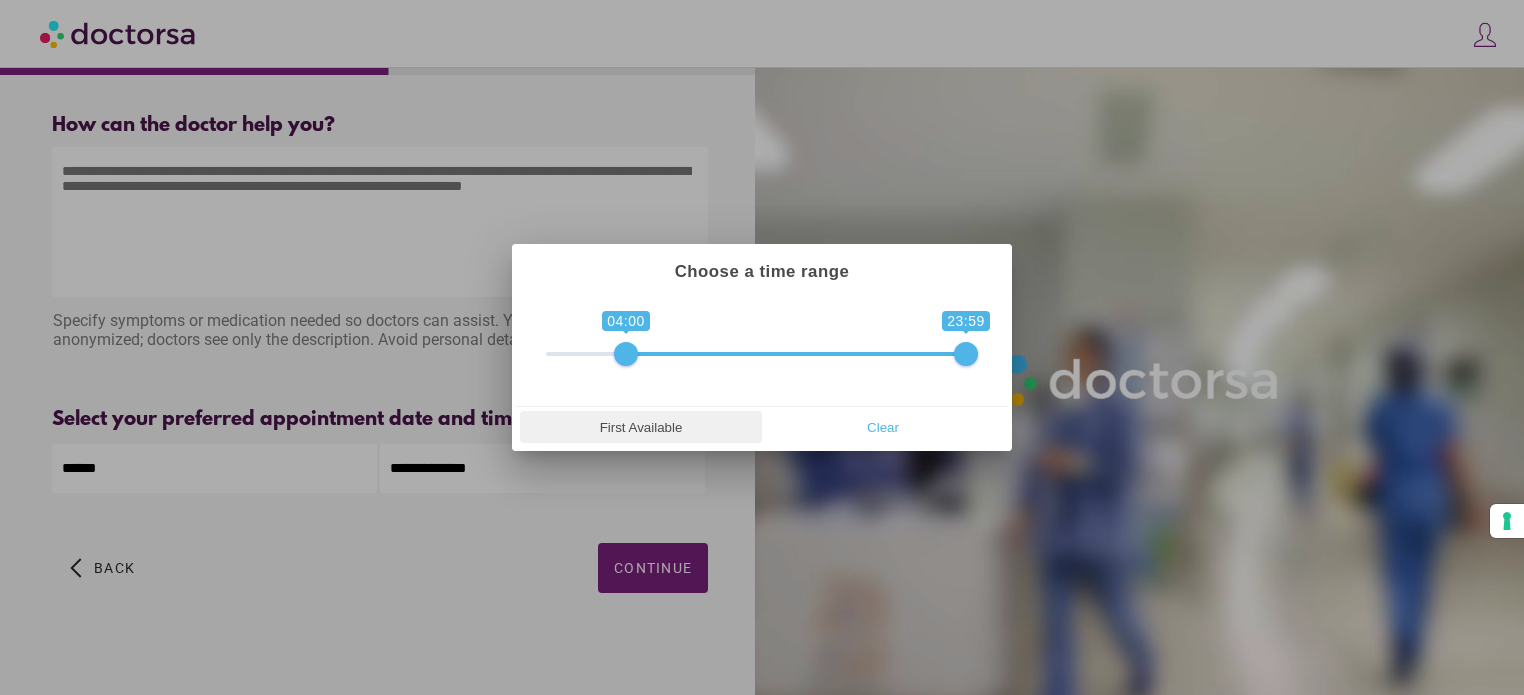 click on "First Available" at bounding box center (641, 427) 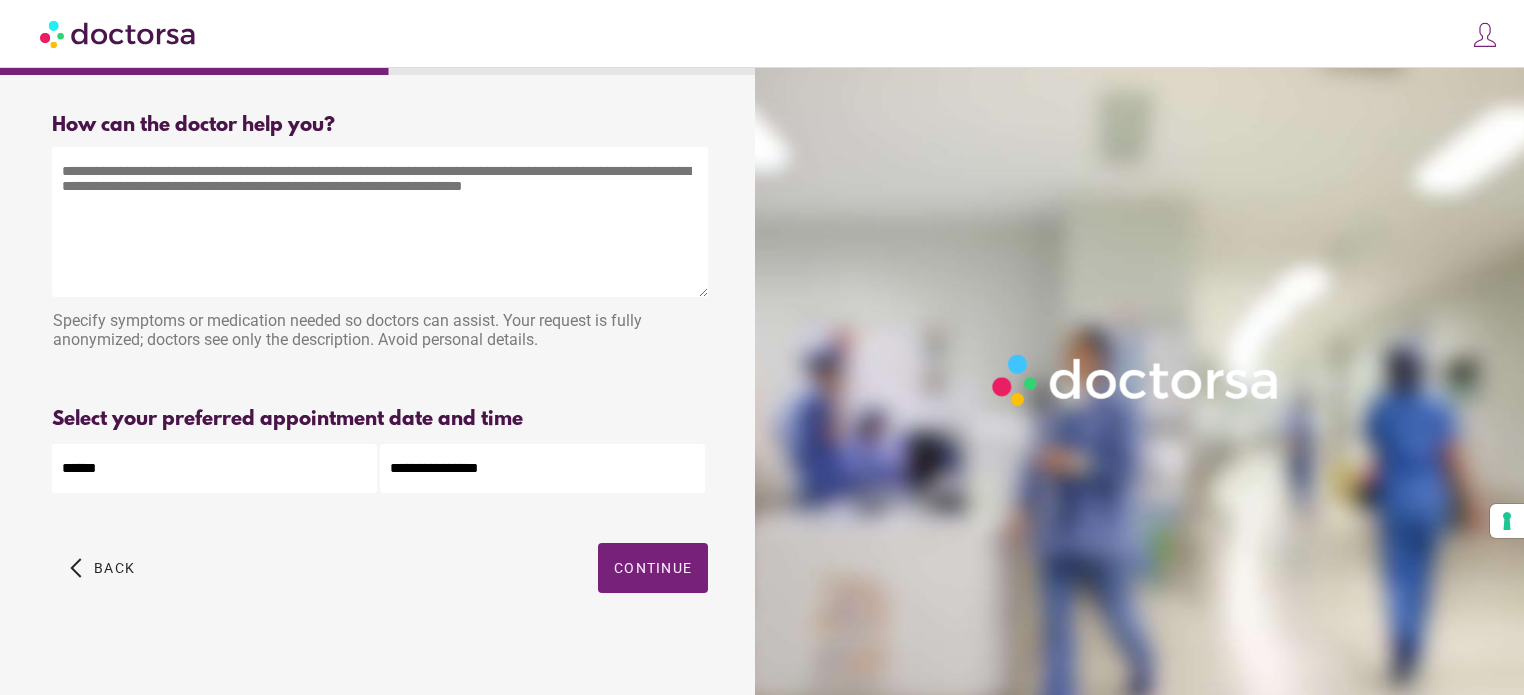 click at bounding box center (380, 222) 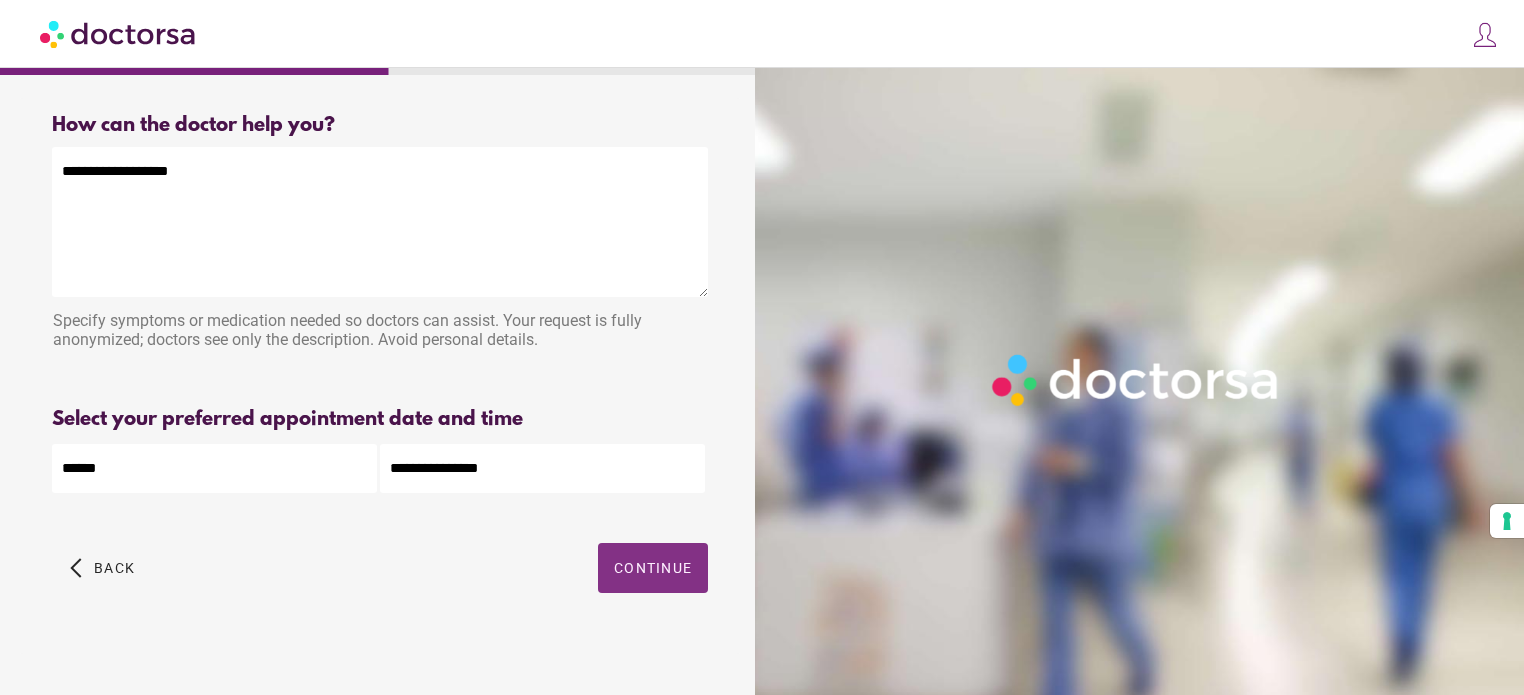 type on "**********" 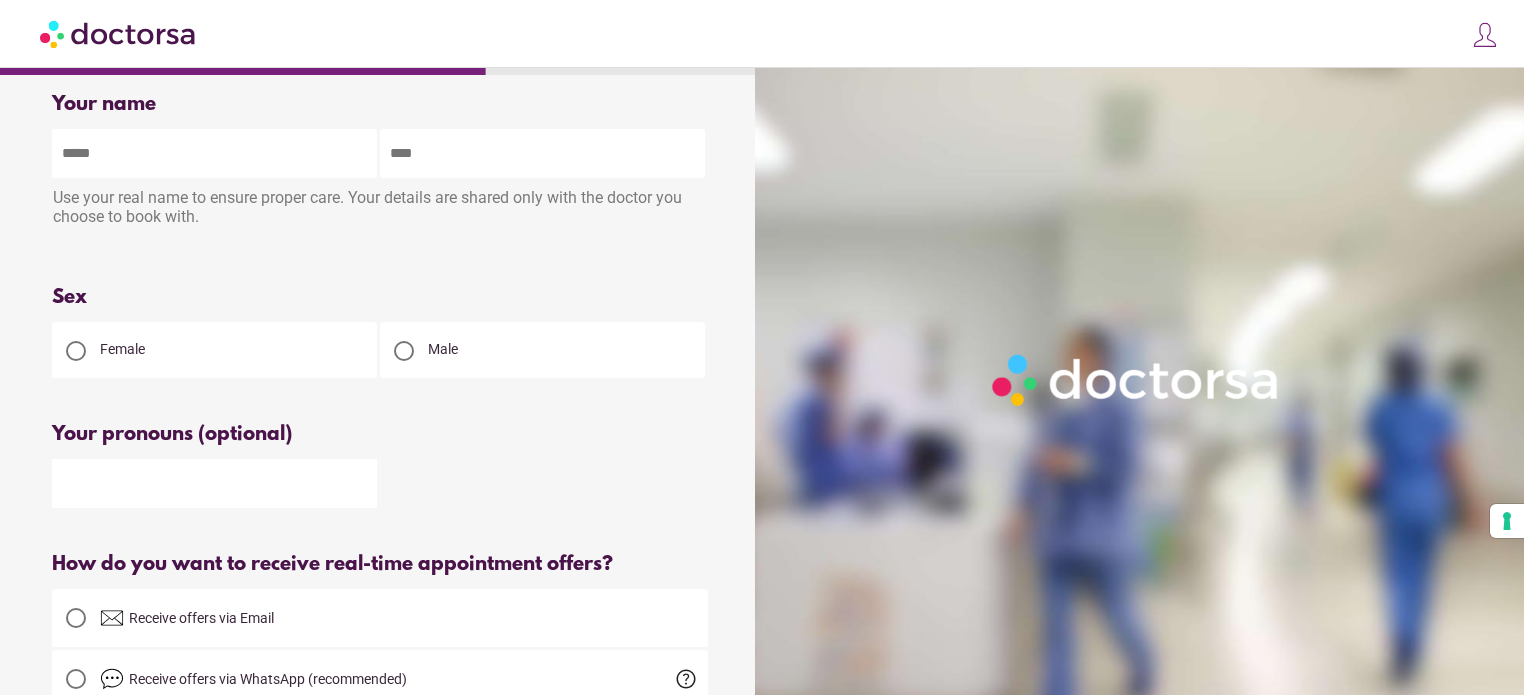 scroll, scrollTop: 0, scrollLeft: 0, axis: both 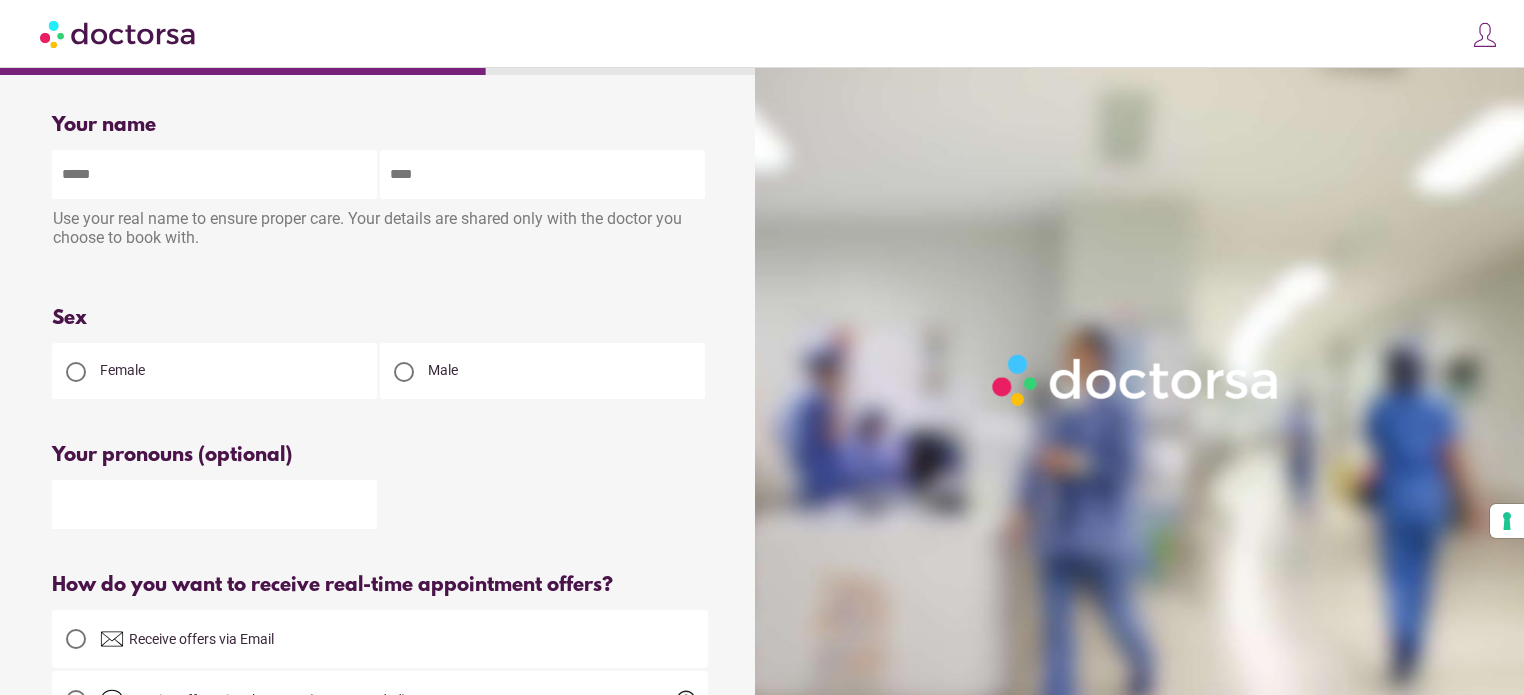 drag, startPoint x: 374, startPoint y: 403, endPoint x: 292, endPoint y: 288, distance: 141.24094 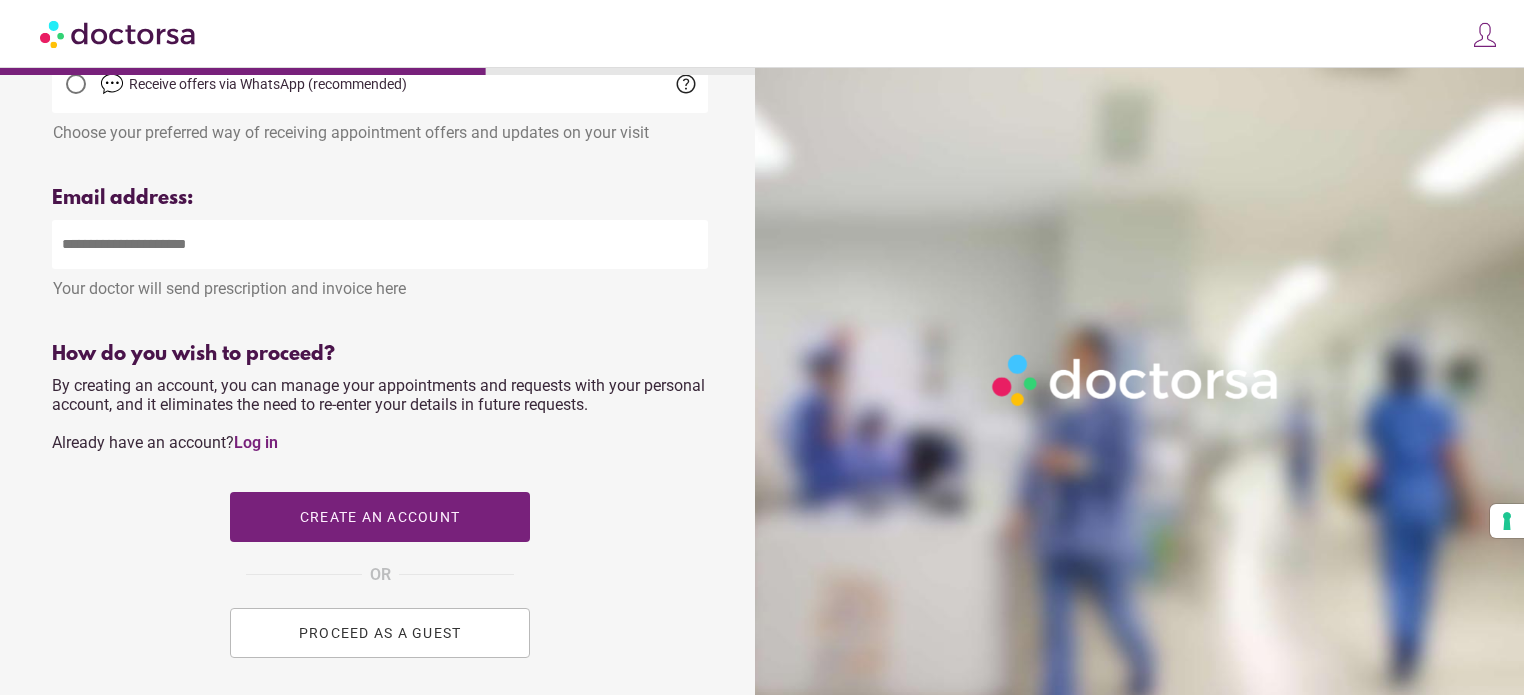scroll, scrollTop: 627, scrollLeft: 0, axis: vertical 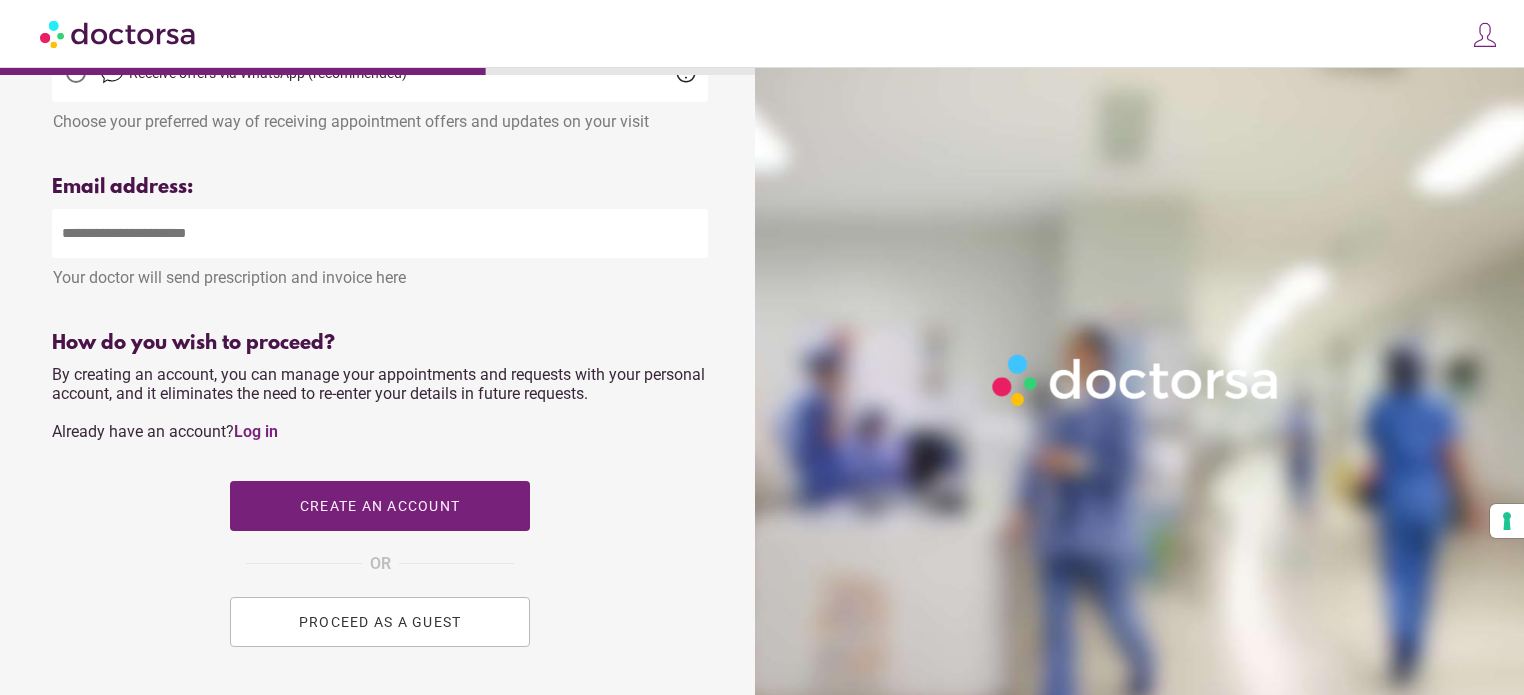 click on "PROCEED AS A GUEST" at bounding box center (380, 622) 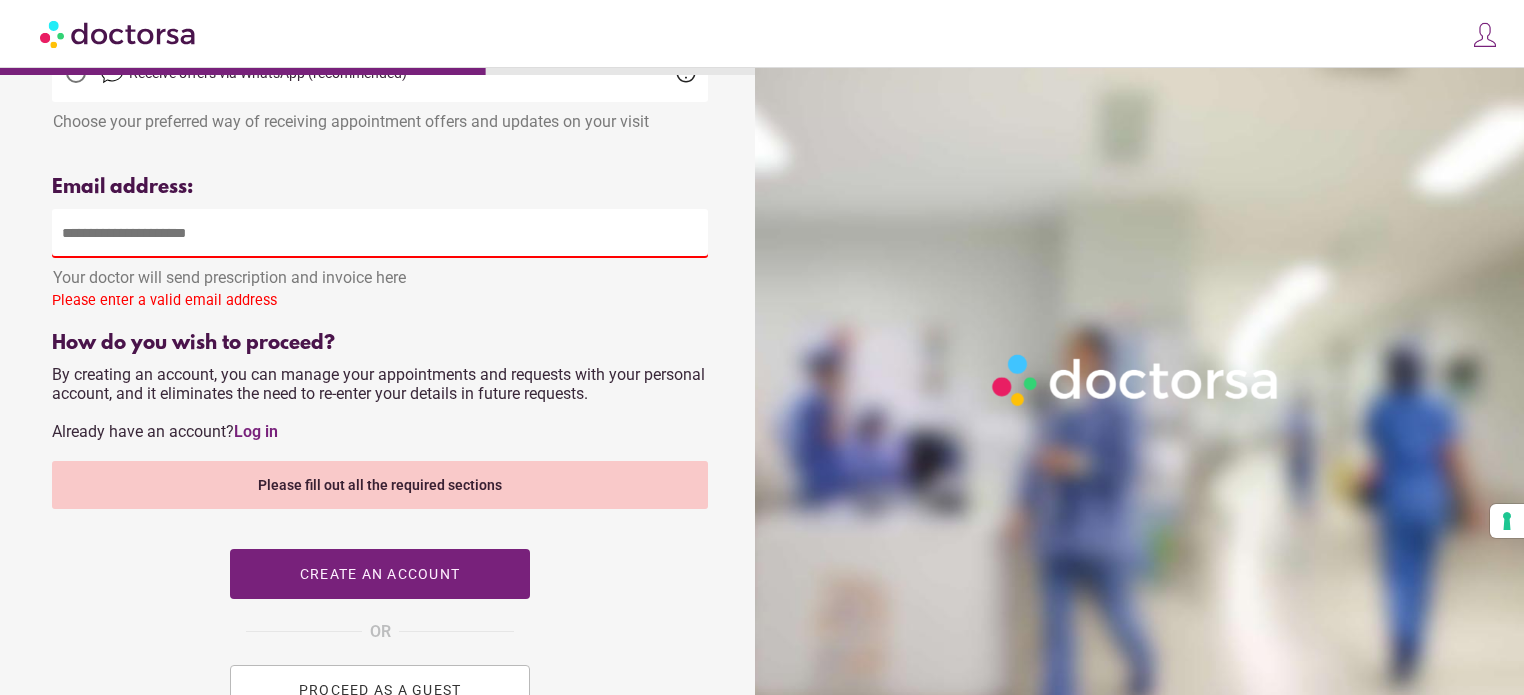 click at bounding box center [380, 233] 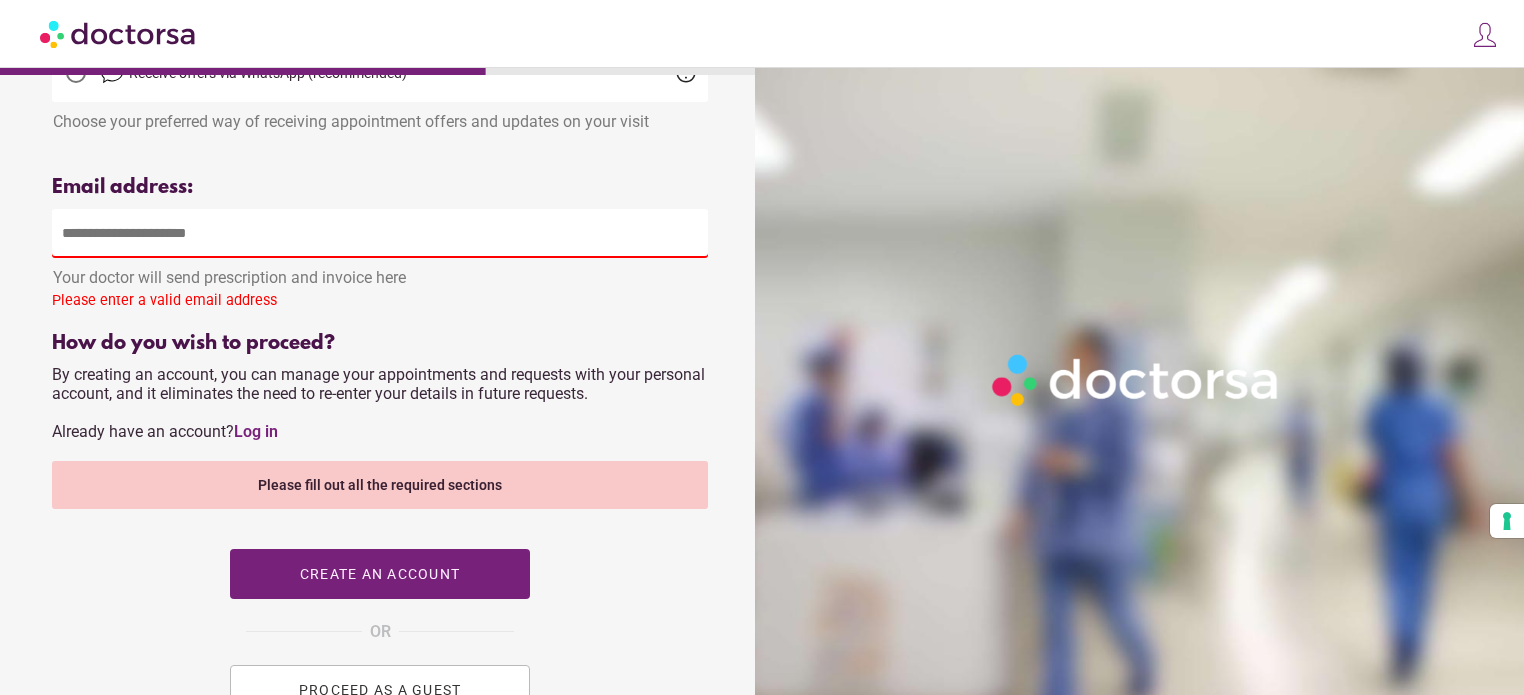 type on "**********" 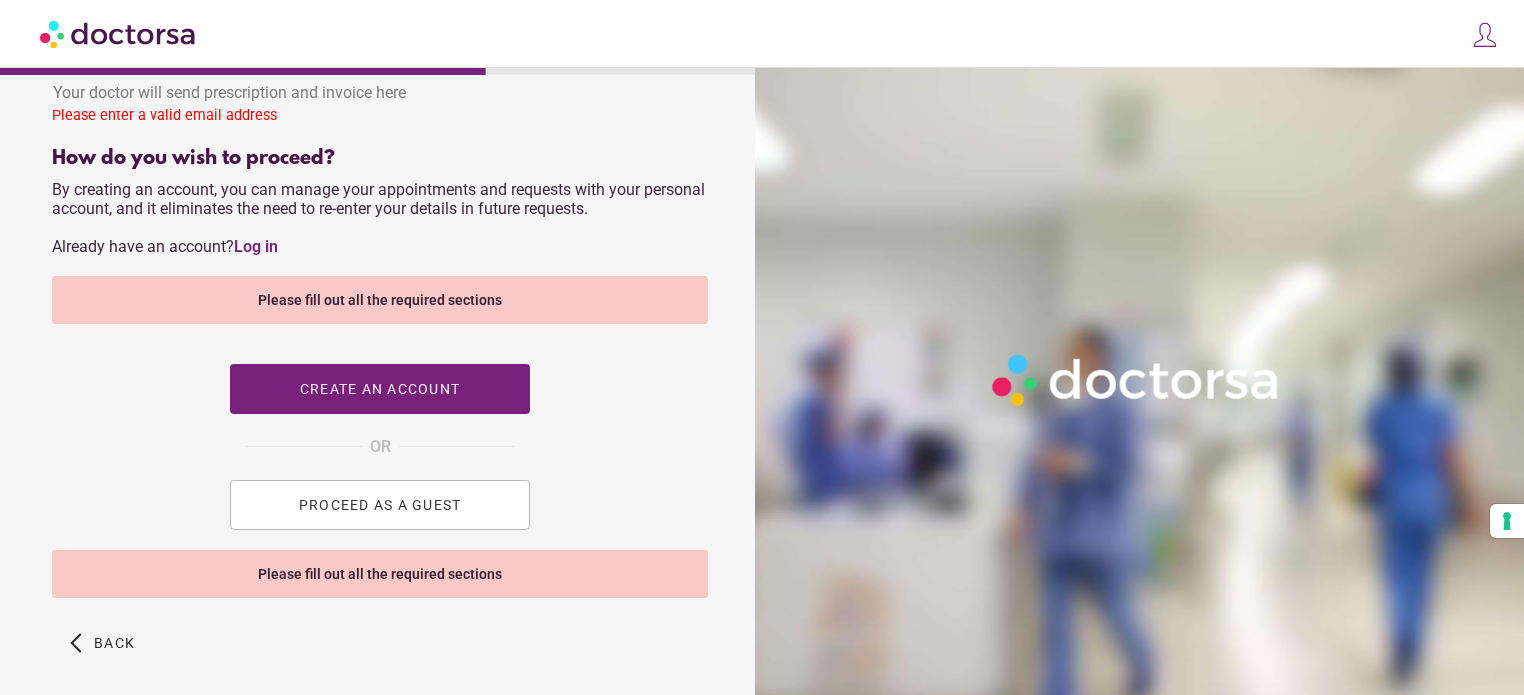 scroll, scrollTop: 703, scrollLeft: 0, axis: vertical 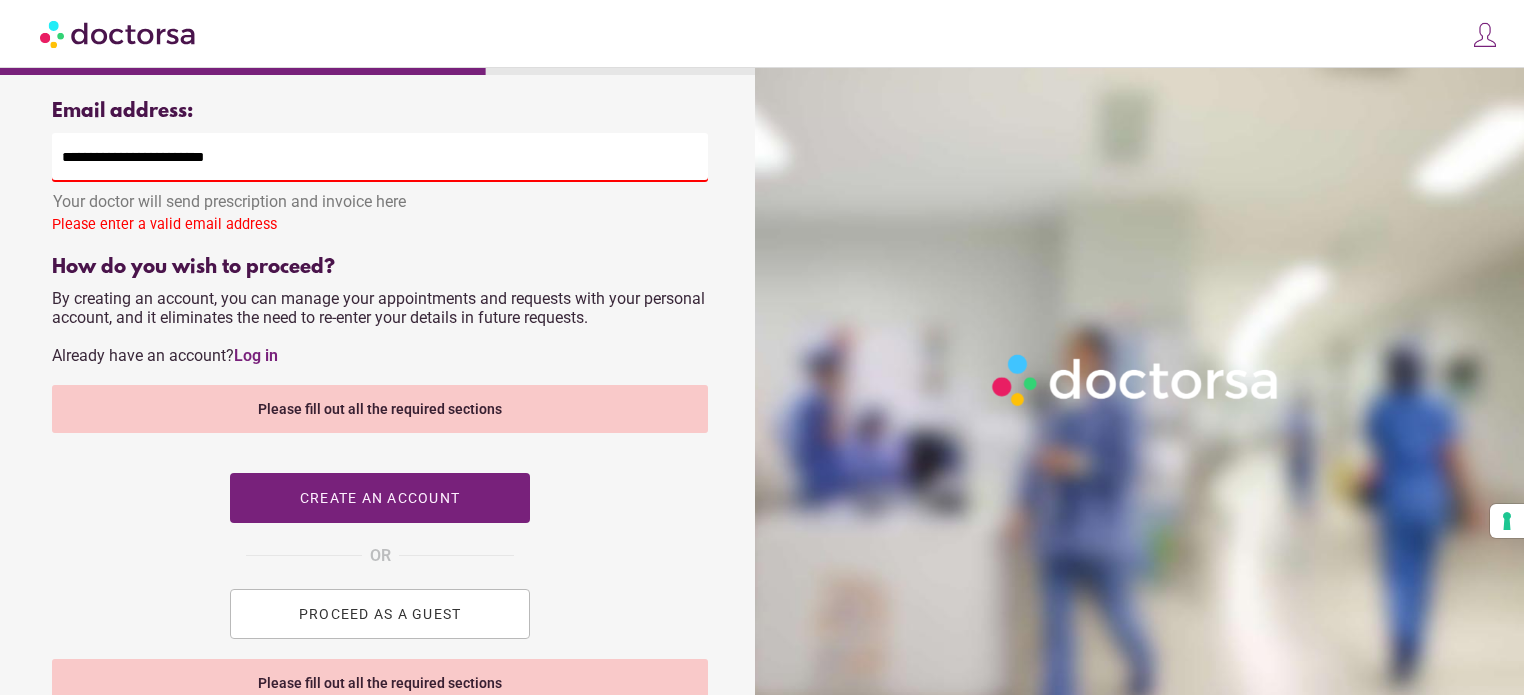 click on "**********" at bounding box center (380, 157) 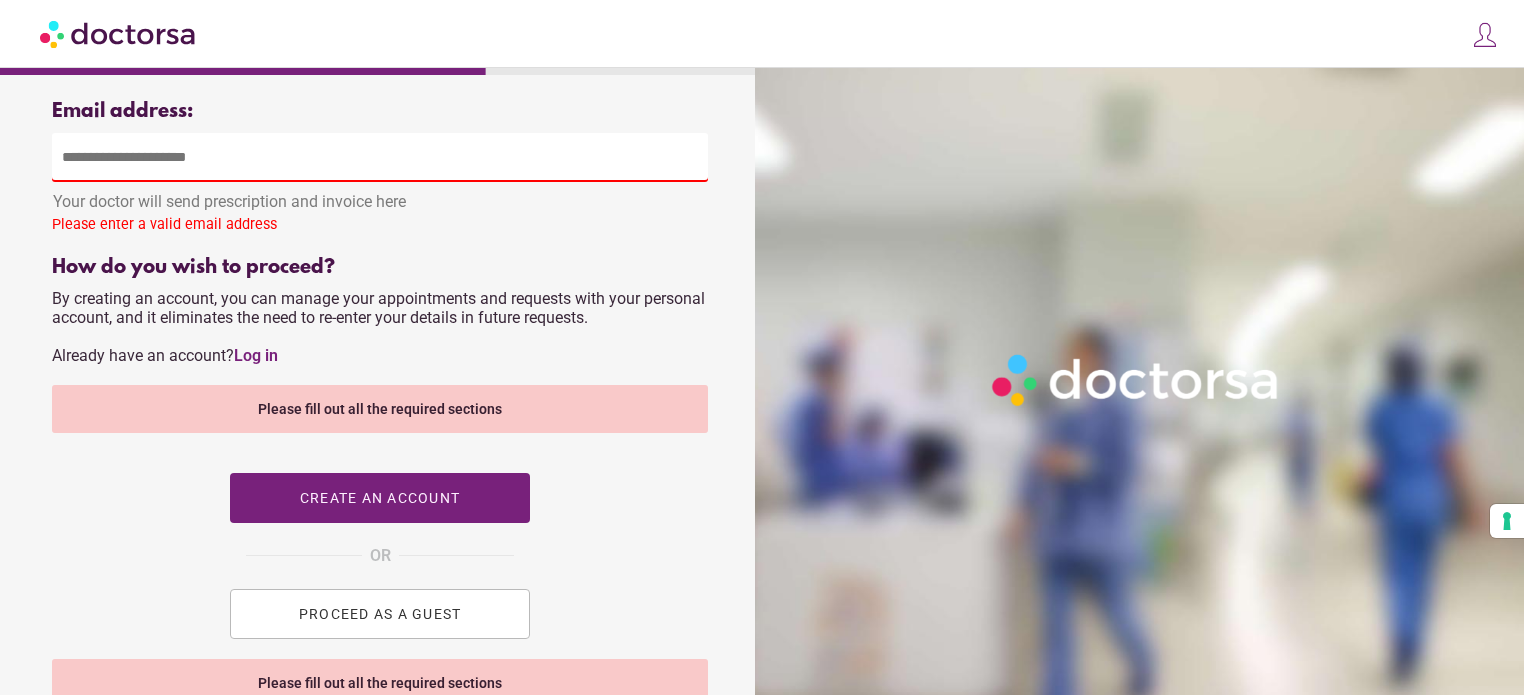 click at bounding box center [380, 157] 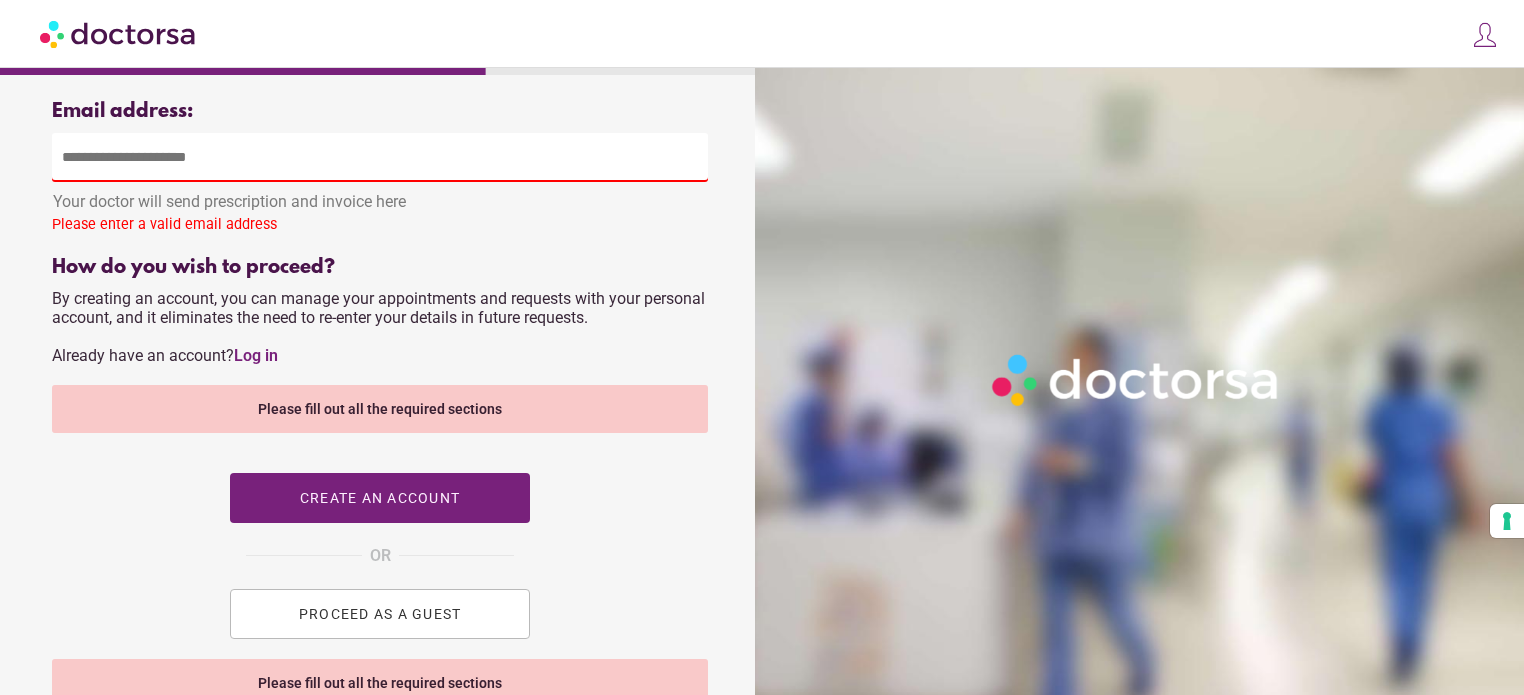 type on "**********" 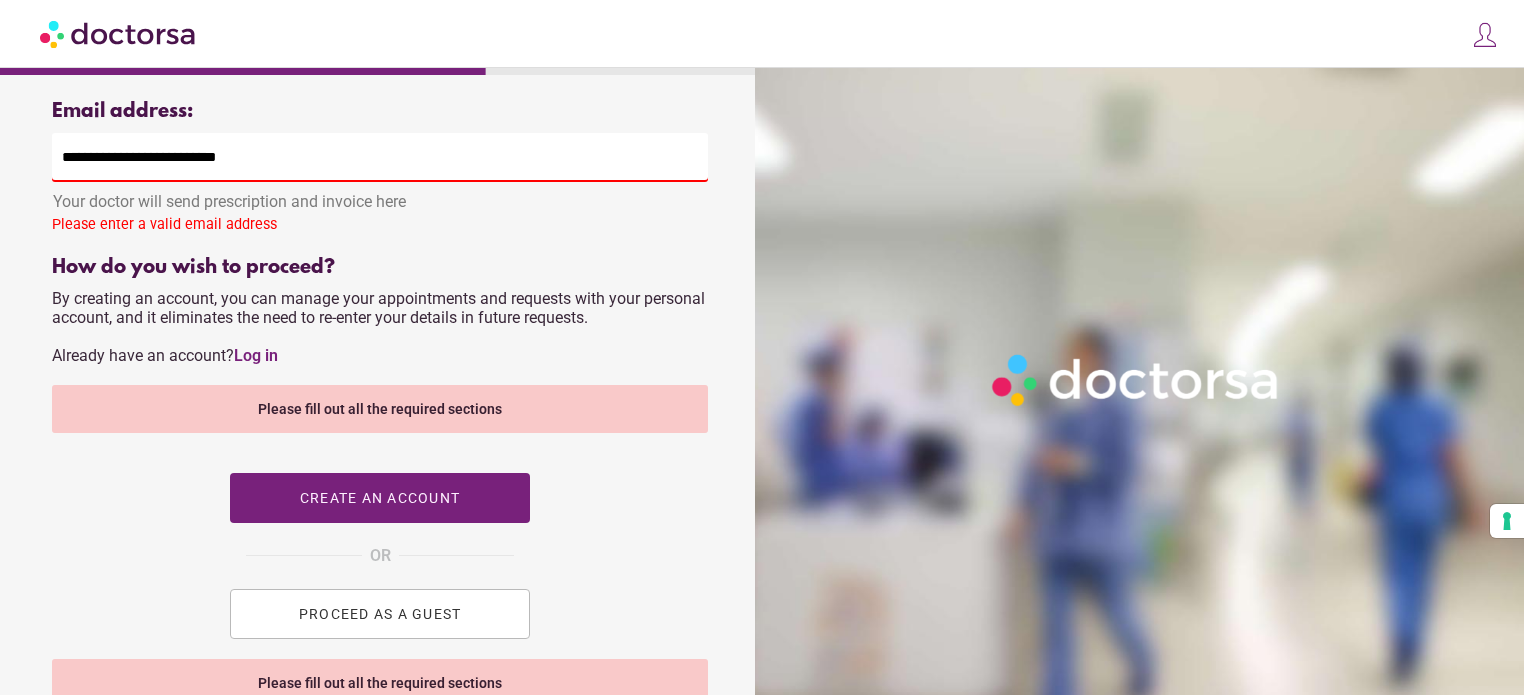 click on "PROCEED AS A GUEST" at bounding box center [380, 614] 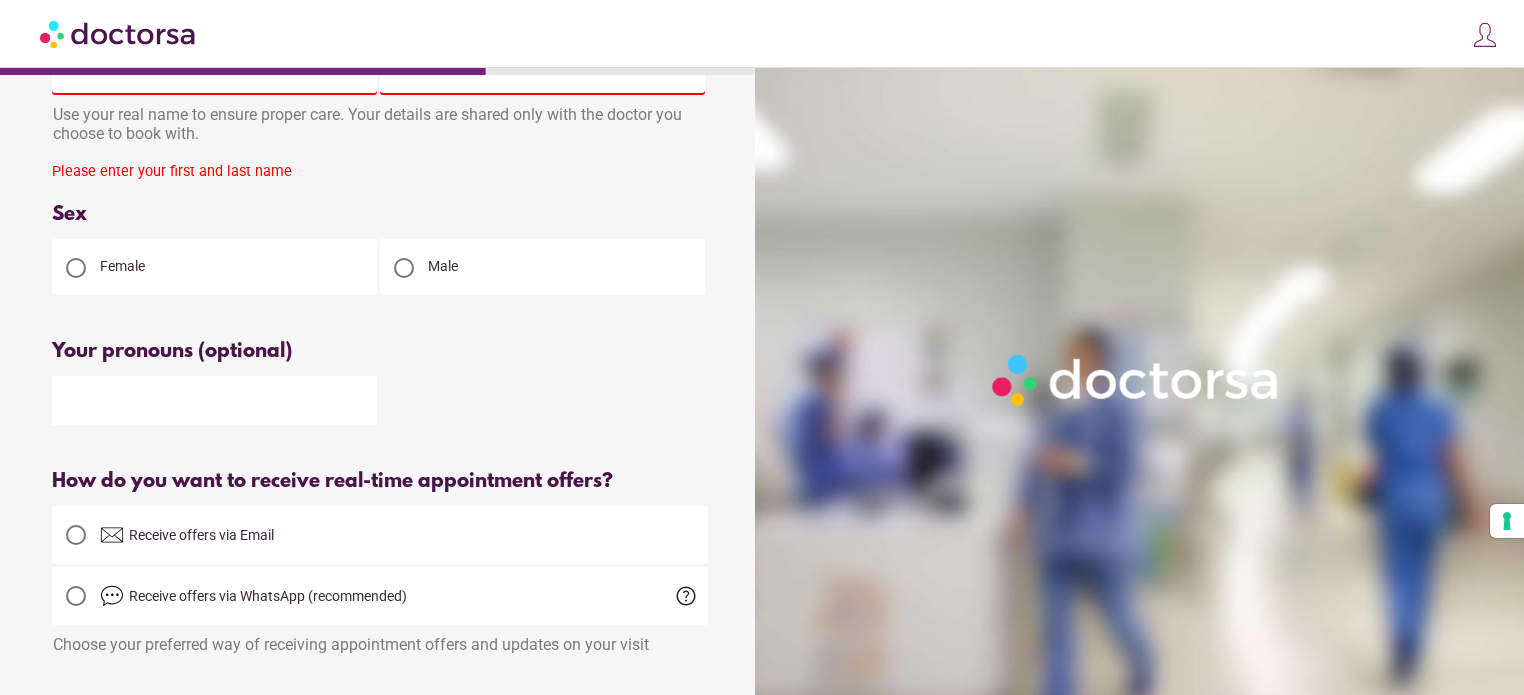 scroll, scrollTop: 0, scrollLeft: 0, axis: both 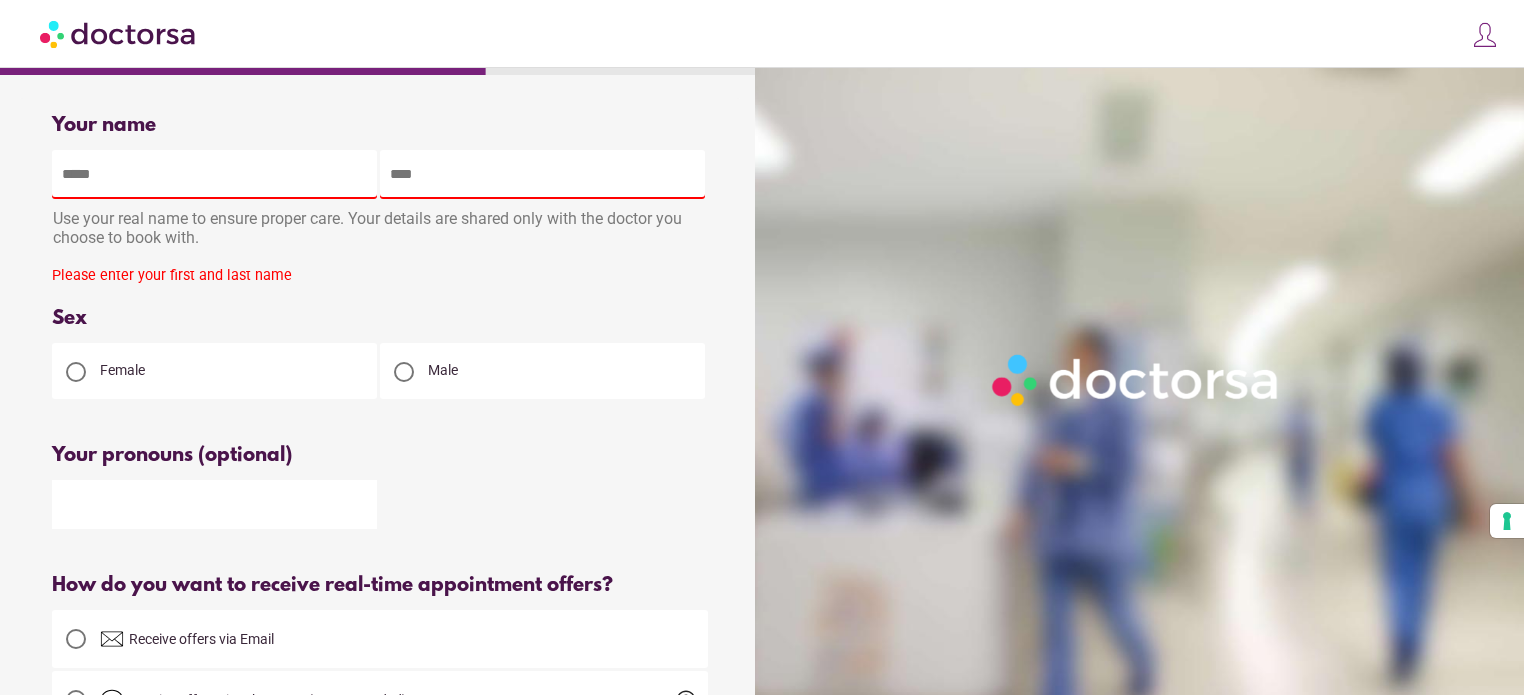 click at bounding box center (214, 174) 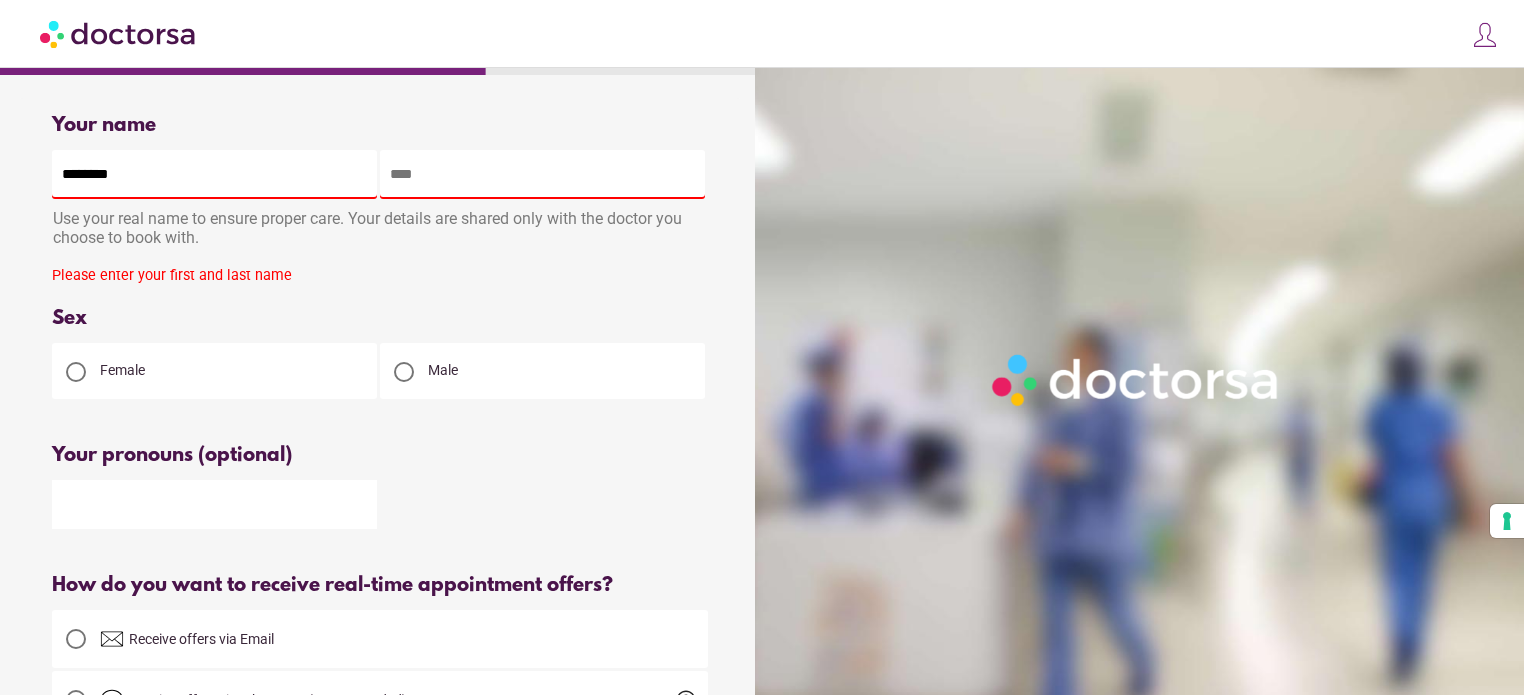 type on "*****" 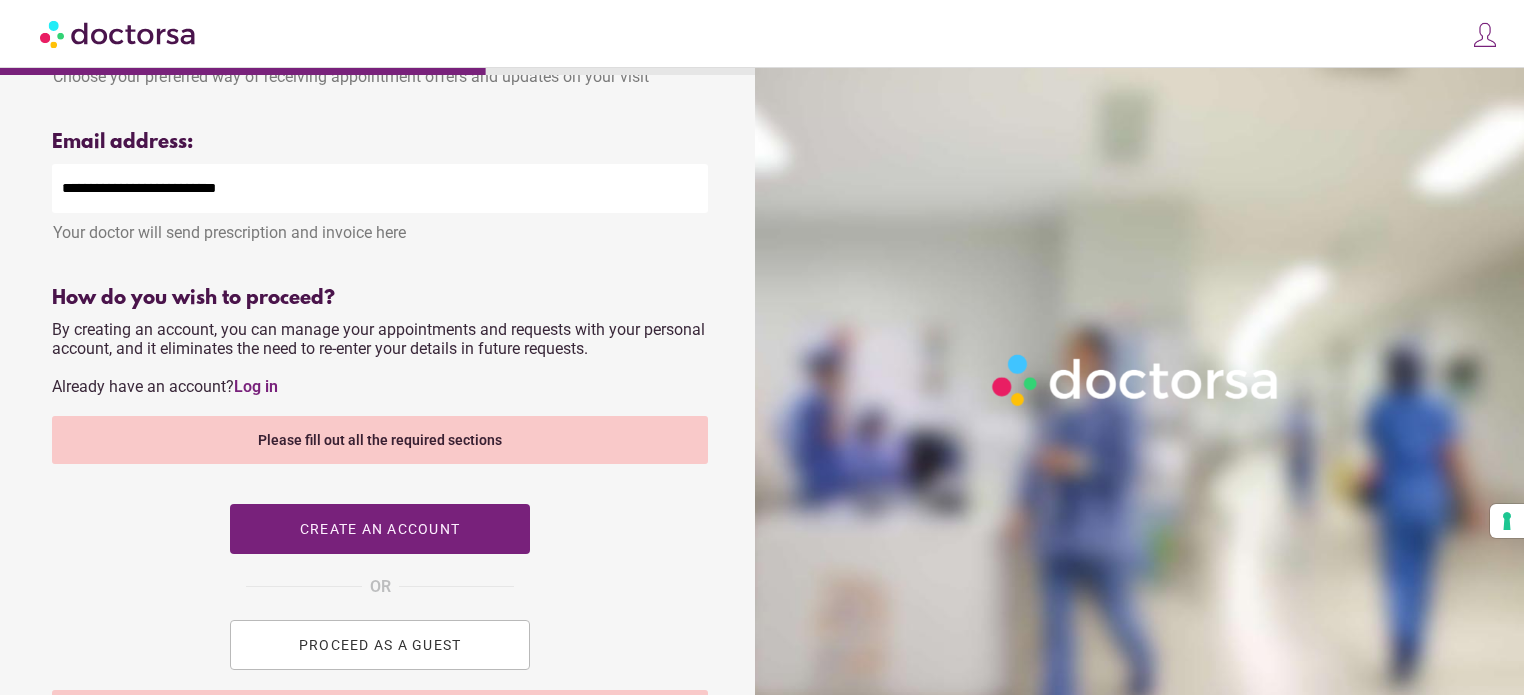 scroll, scrollTop: 906, scrollLeft: 0, axis: vertical 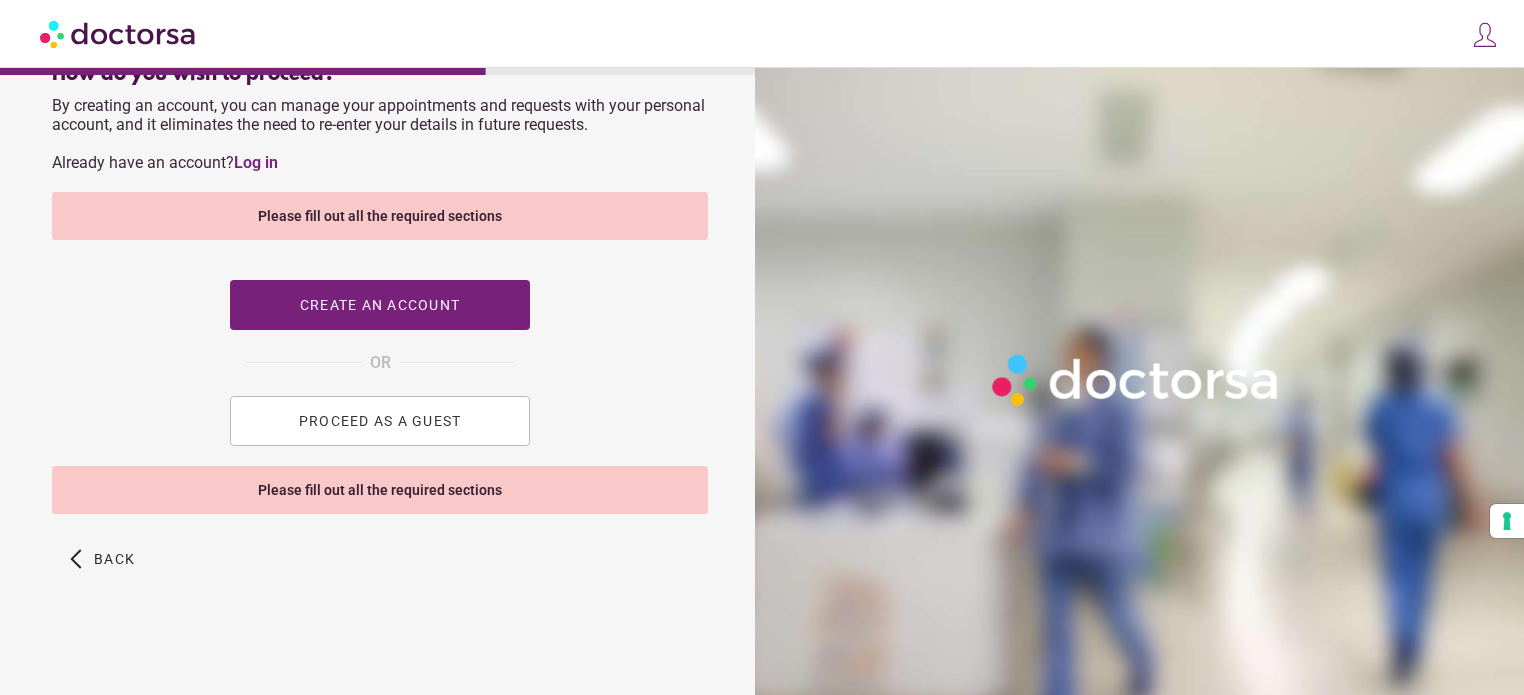 click on "How do you wish to proceed?
By creating an account, you can manage your appointments and requests with your personal
account, and it eliminates the need to re-enter your details in future requests.
Already have an account?  Log in
Please fill out all the required sections
Create an account
OR
PROCEED AS A GUEST" at bounding box center (380, 264) 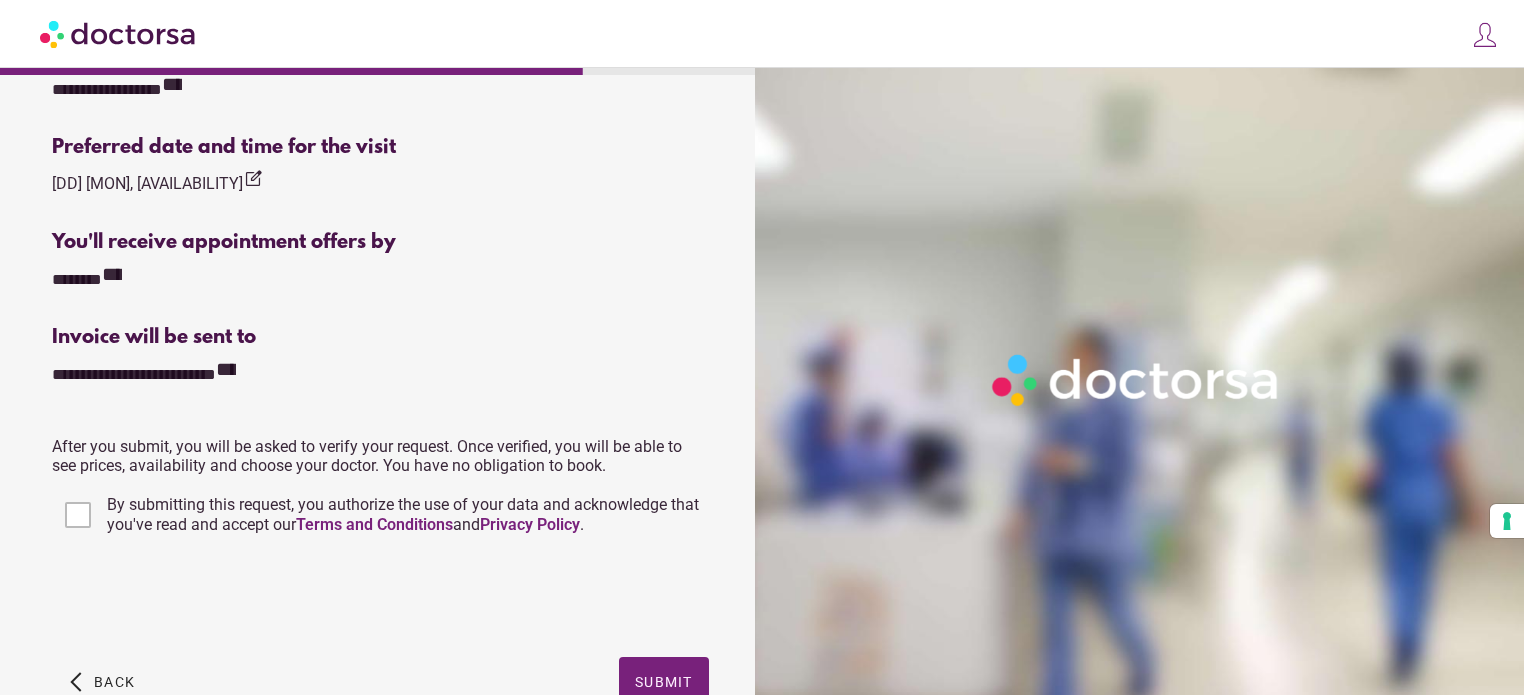 scroll, scrollTop: 745, scrollLeft: 0, axis: vertical 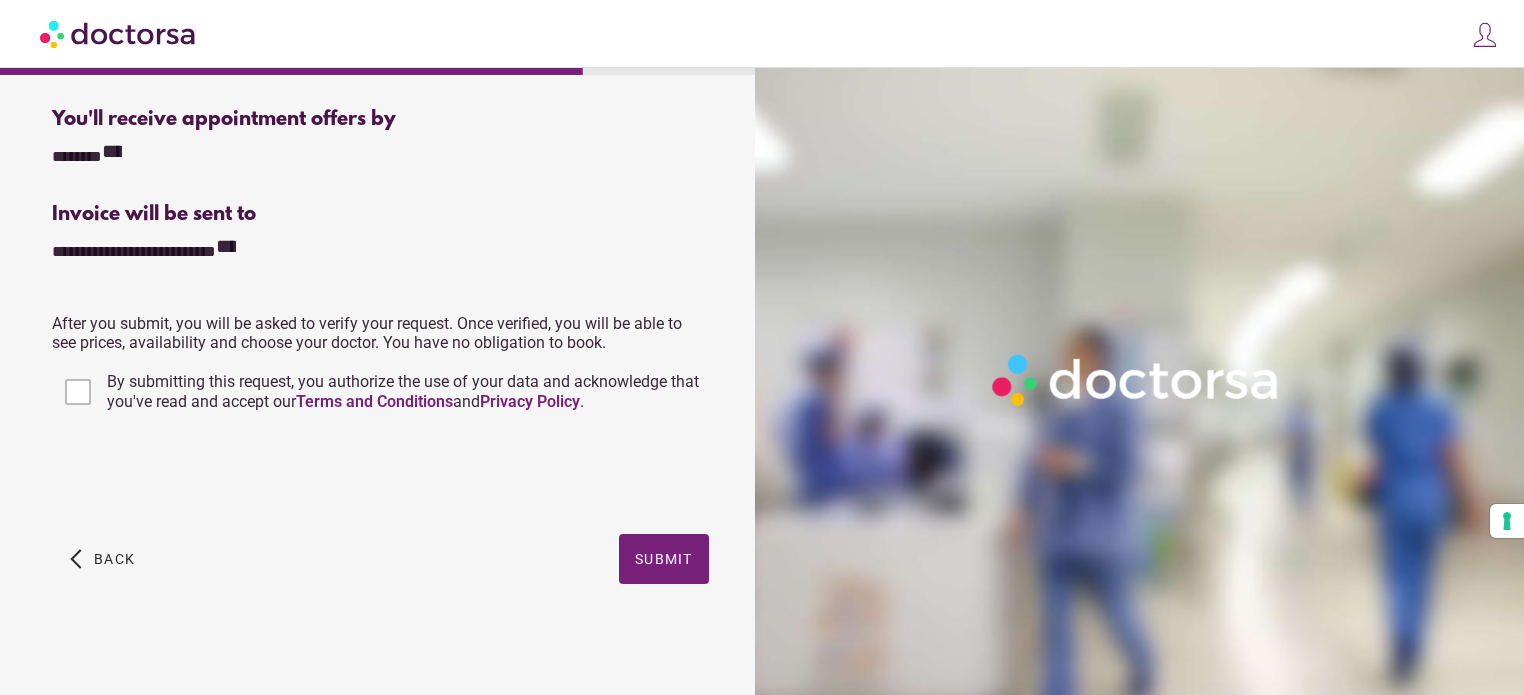 click on "By submitting this request, you authorize the use of your data and acknowledge that
you've read and accept our  Terms and Conditions  and  Privacy Policy ." at bounding box center [403, 391] 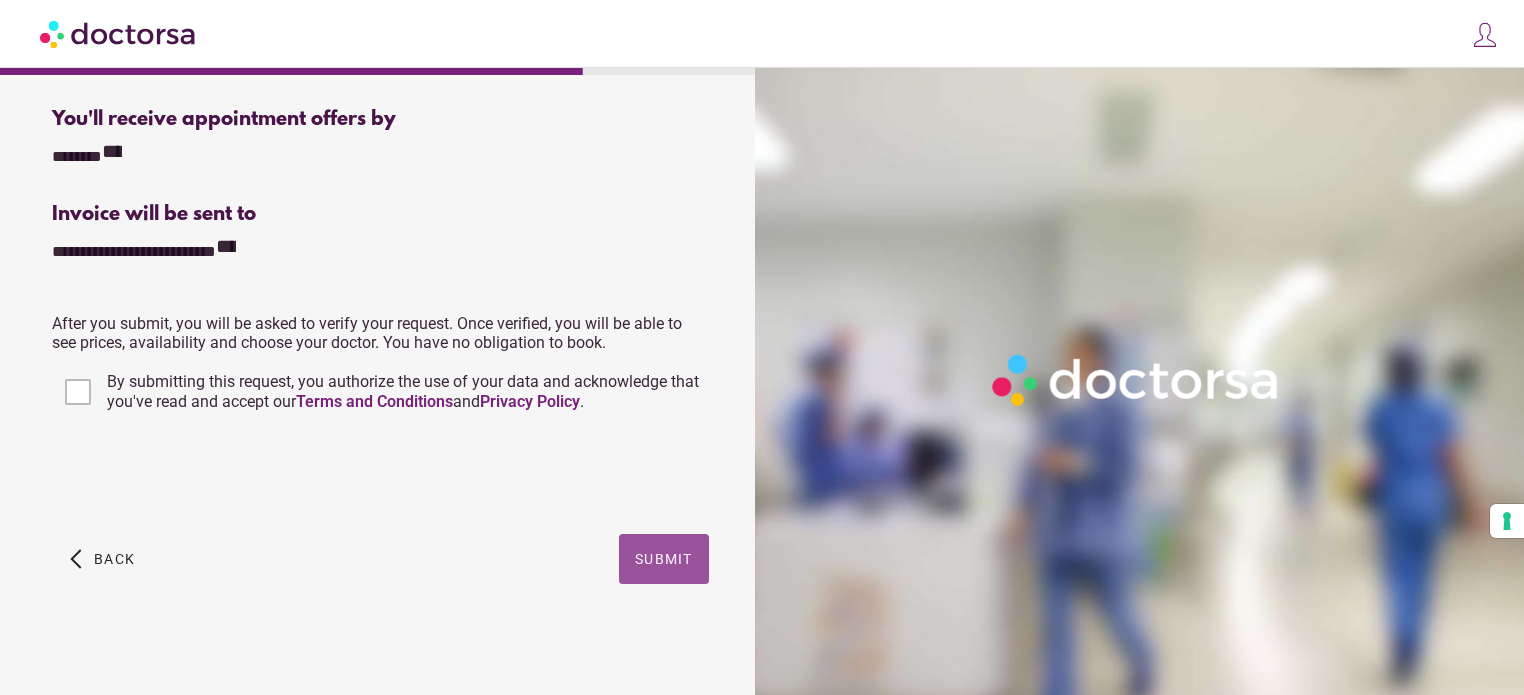 click at bounding box center (664, 559) 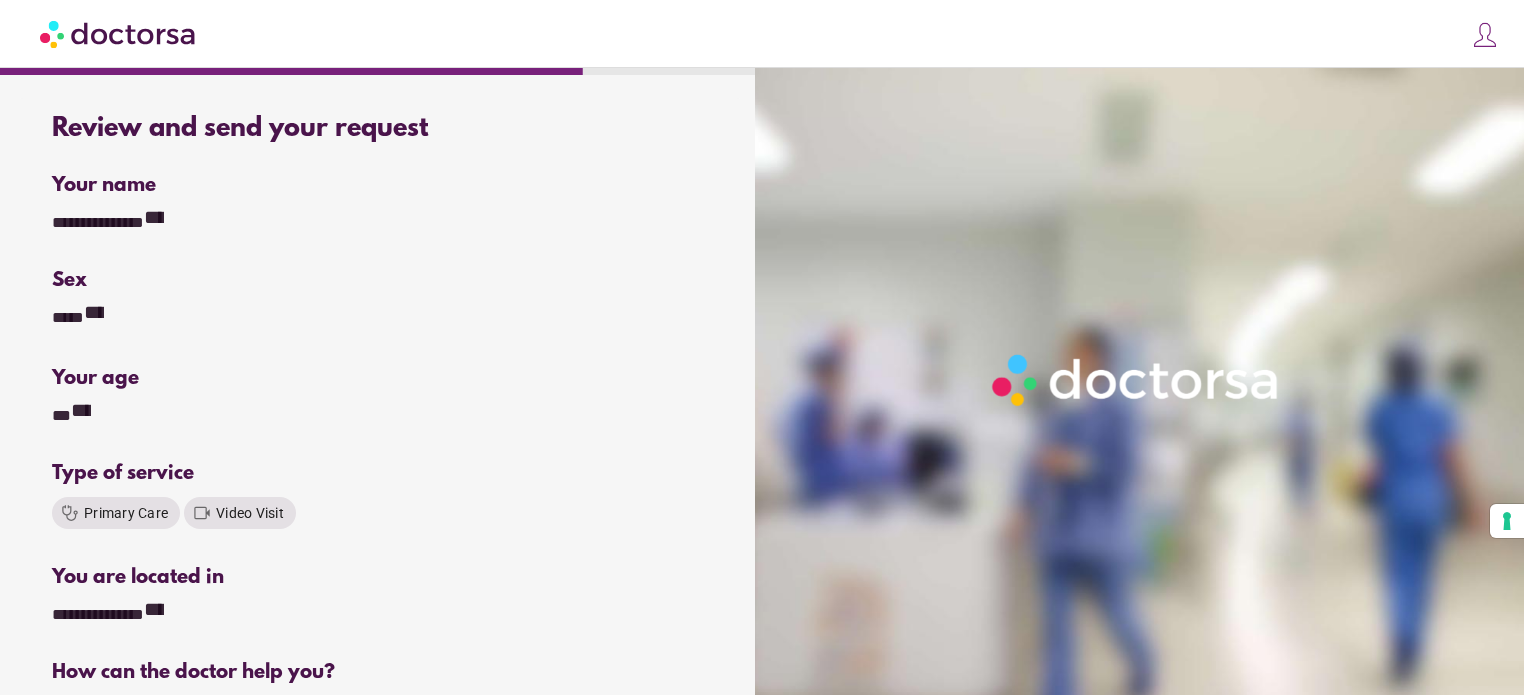 scroll, scrollTop: 475, scrollLeft: 0, axis: vertical 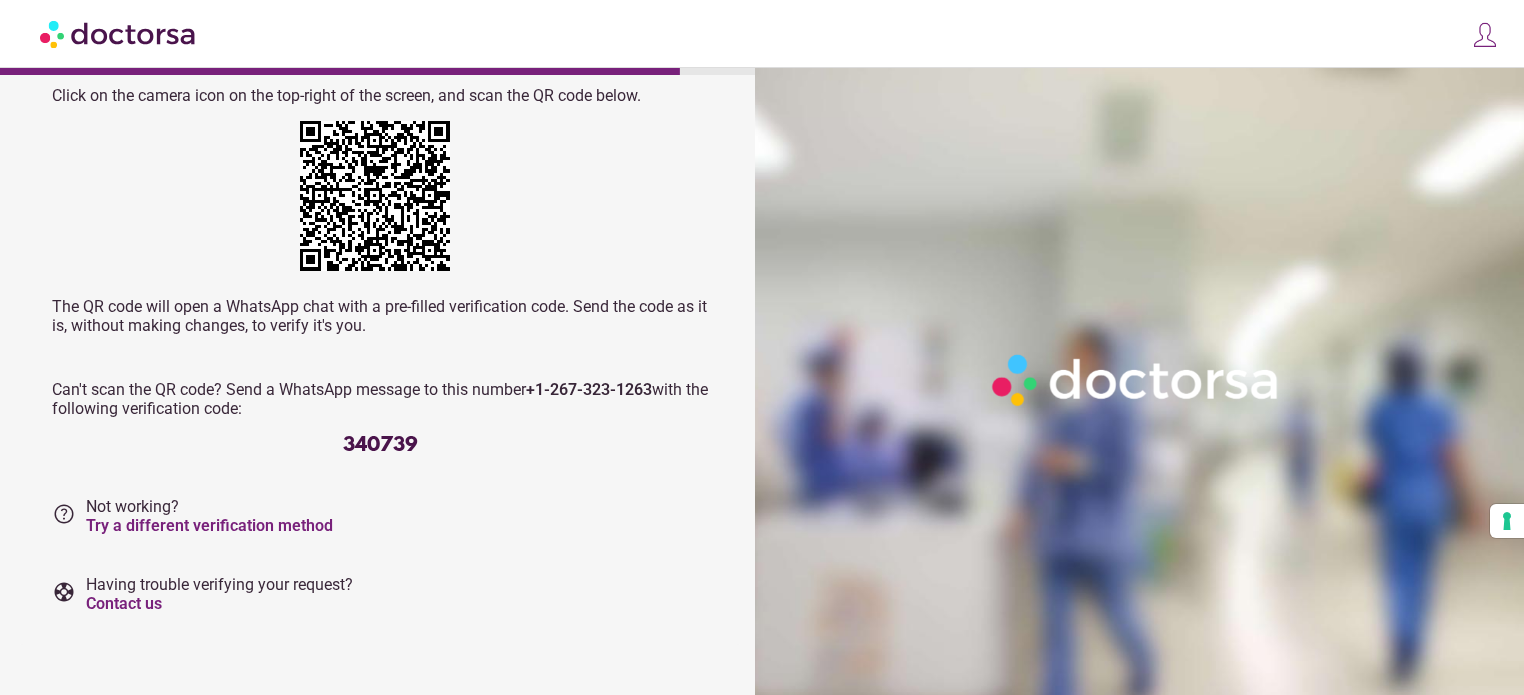 click on "support
Having trouble verifying your request?
Contact us" at bounding box center (380, 594) 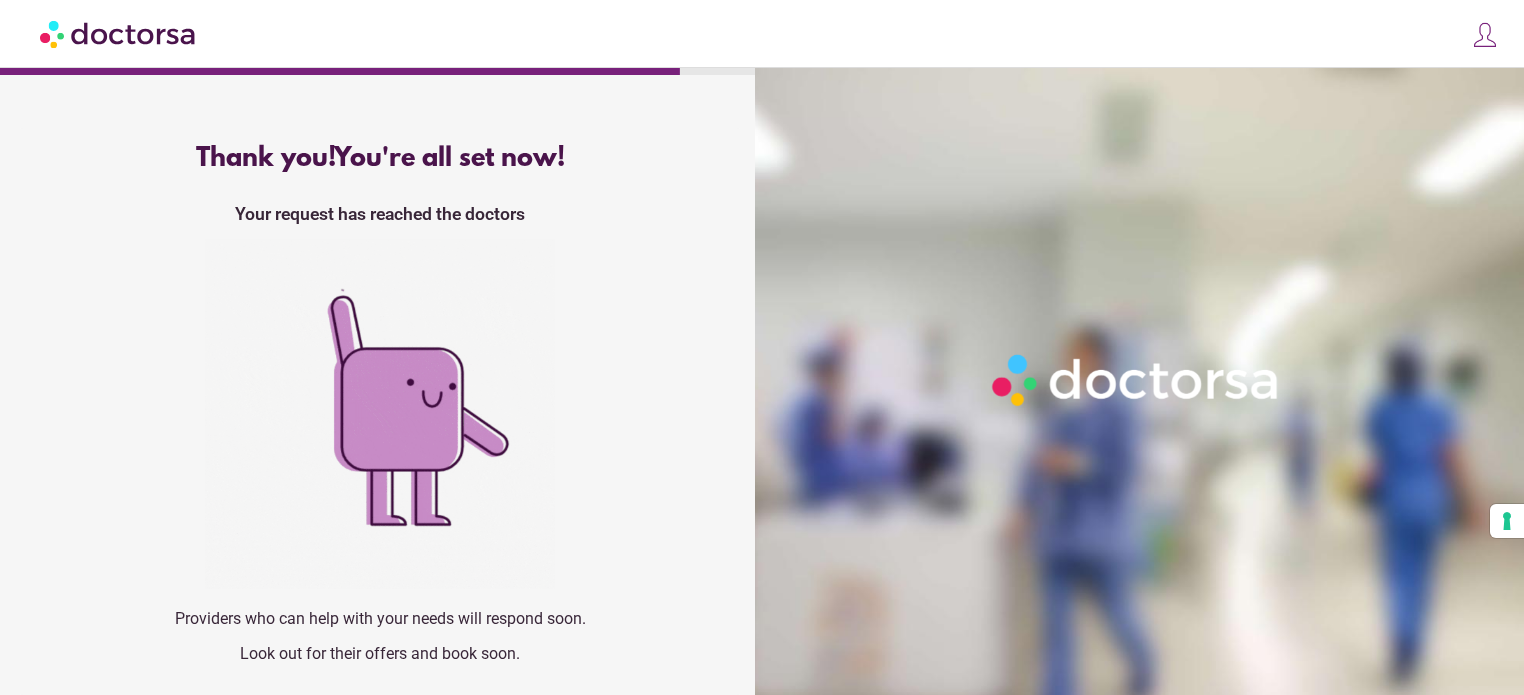 scroll, scrollTop: 0, scrollLeft: 0, axis: both 